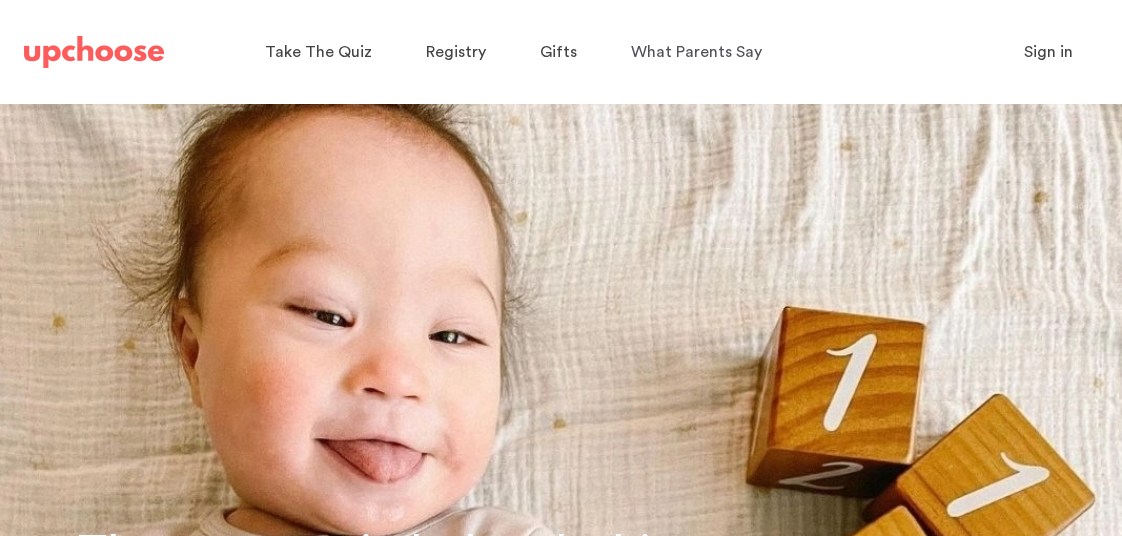 scroll, scrollTop: 233, scrollLeft: 0, axis: vertical 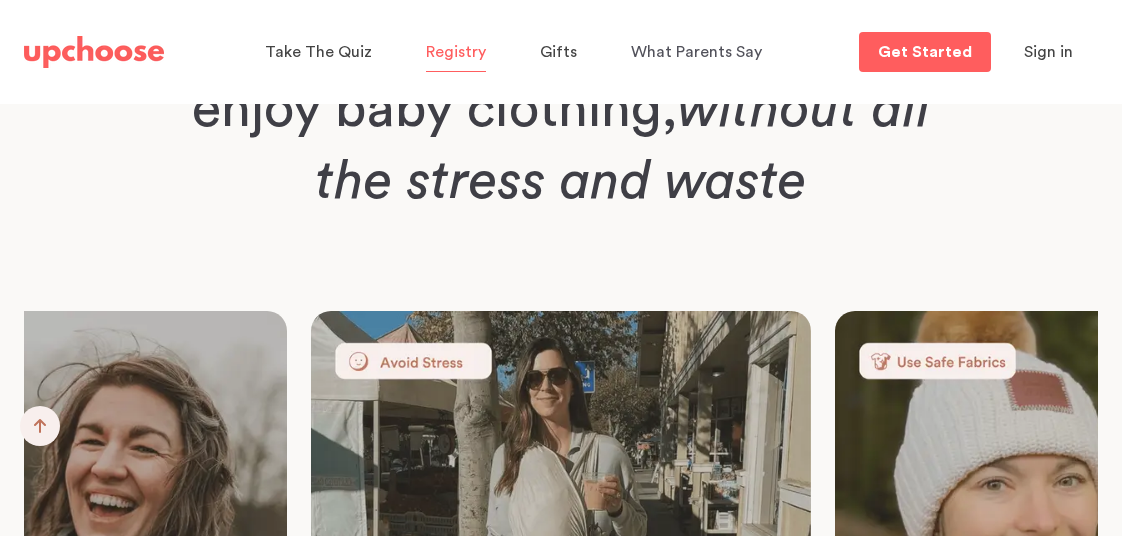 click on "Registry" at bounding box center [456, 52] 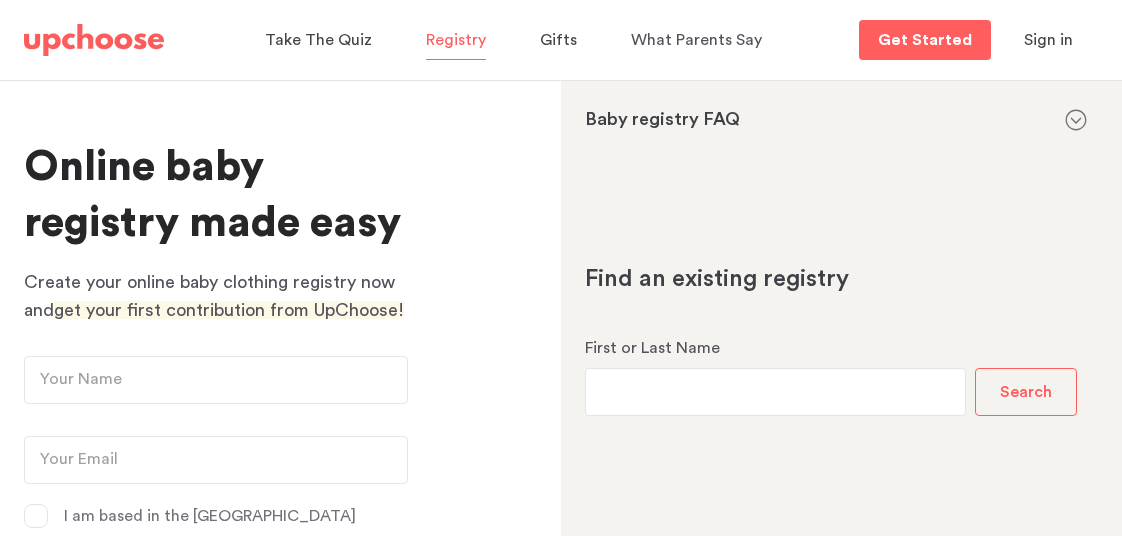 scroll, scrollTop: 0, scrollLeft: 0, axis: both 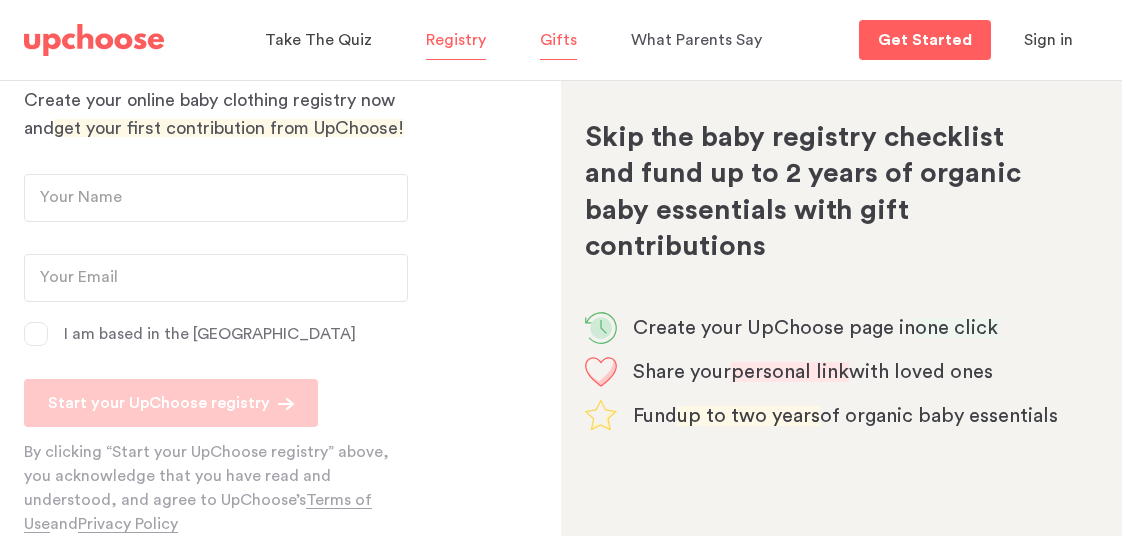 click on "Gifts" at bounding box center (558, 40) 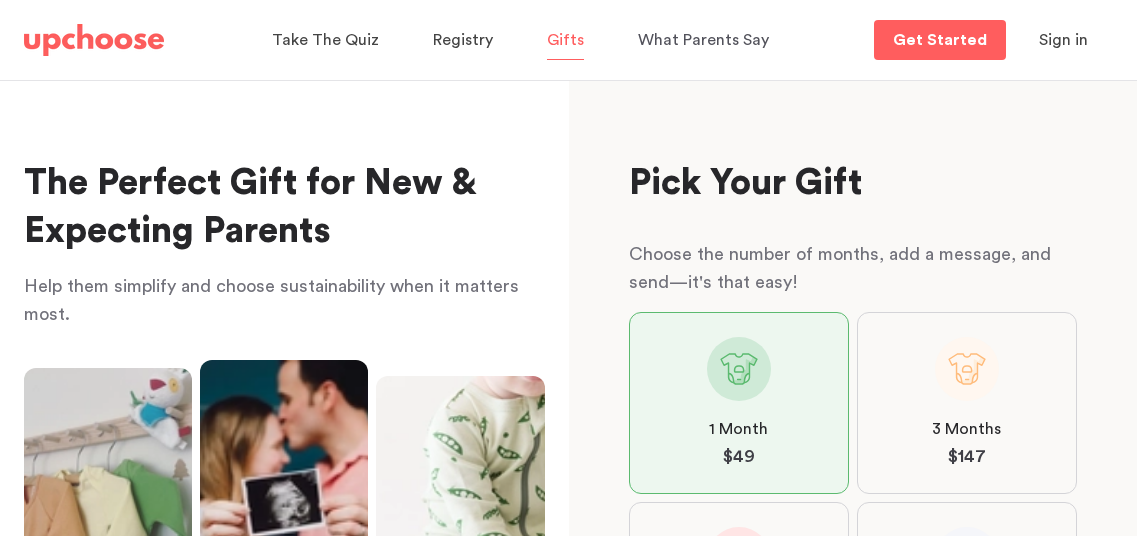 scroll, scrollTop: 0, scrollLeft: 0, axis: both 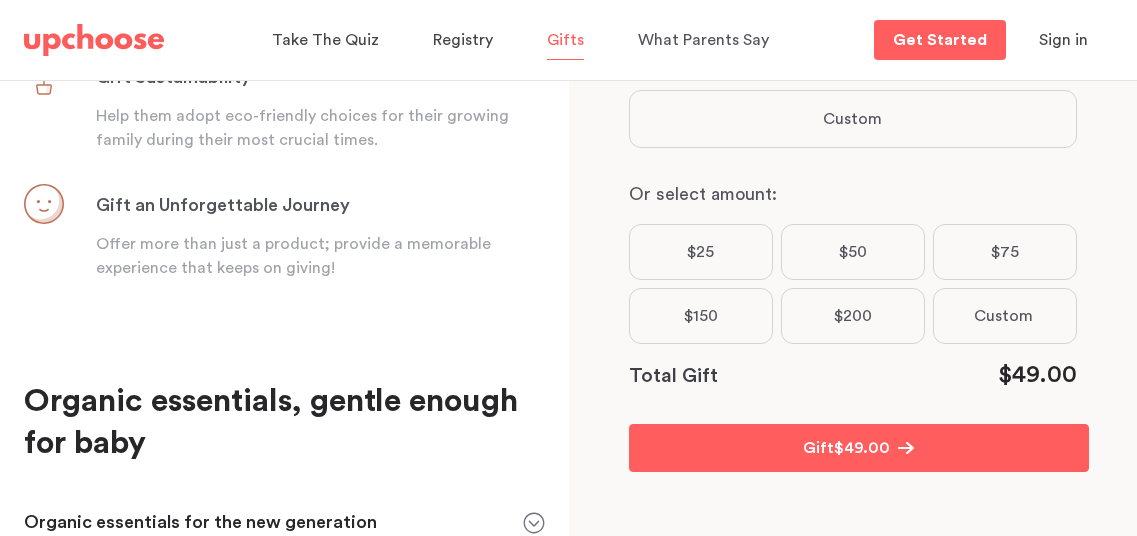 click at bounding box center (94, 40) 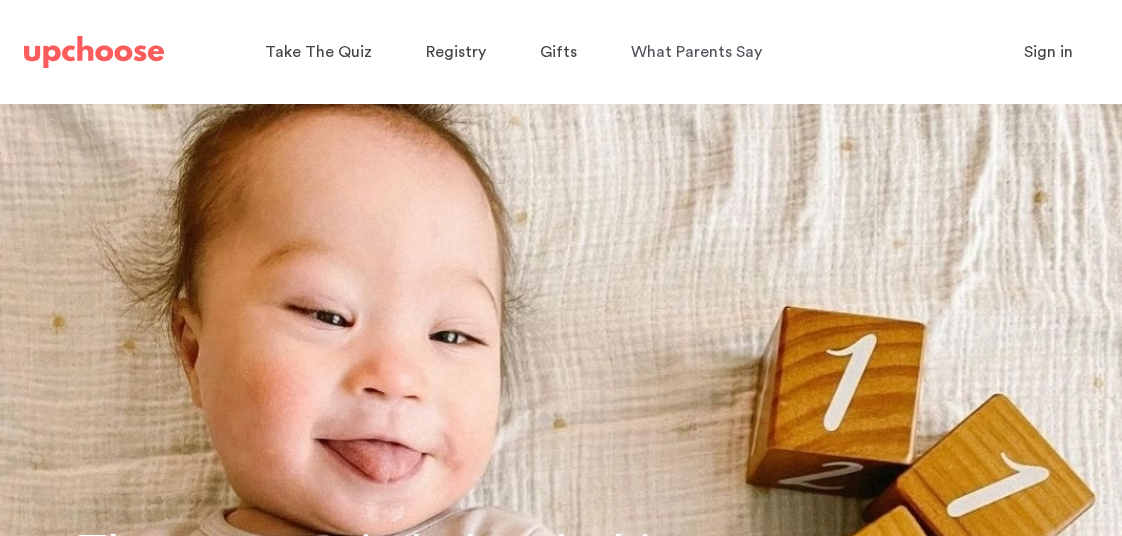 scroll, scrollTop: 238, scrollLeft: 0, axis: vertical 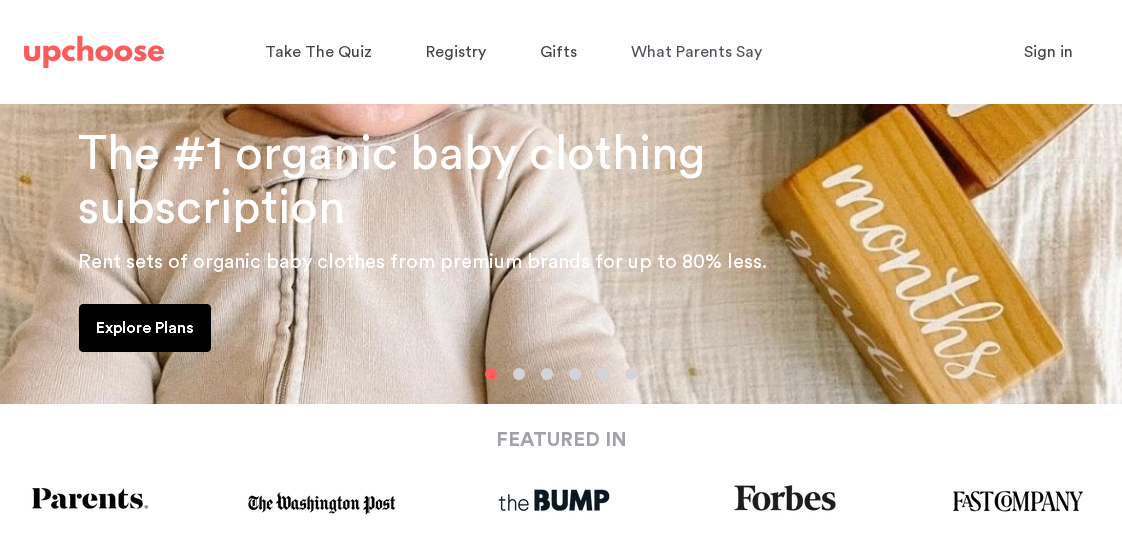 click on "Explore Plans" at bounding box center (145, 328) 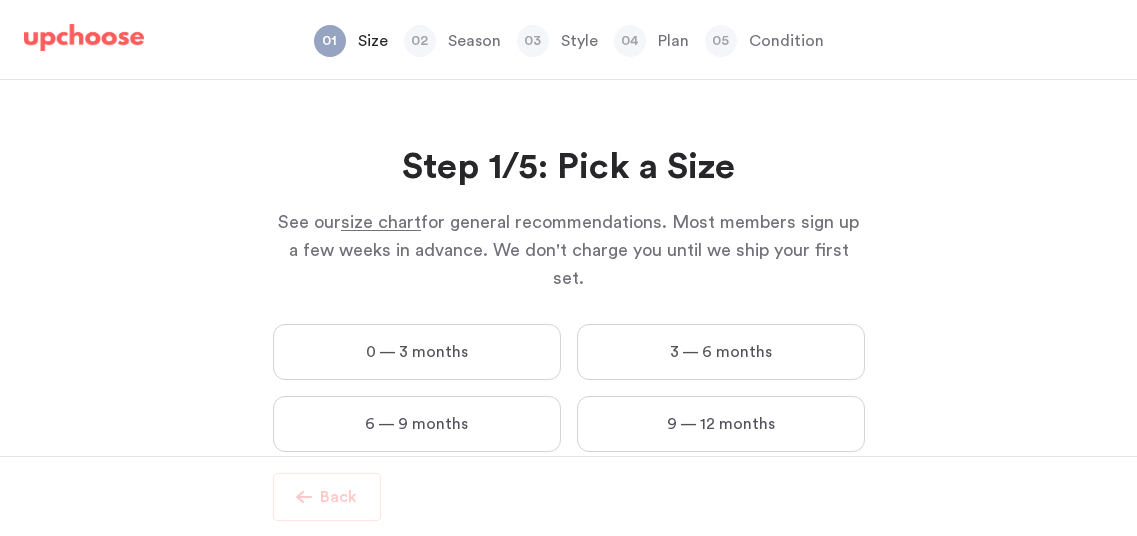 scroll, scrollTop: 0, scrollLeft: 0, axis: both 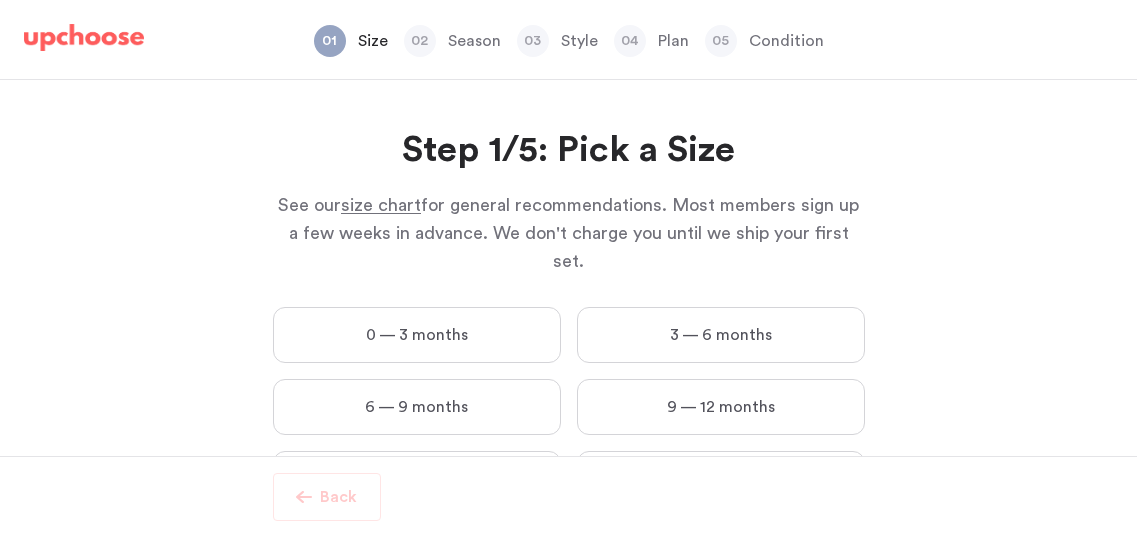 click on "0 — 3 months" at bounding box center (417, 335) 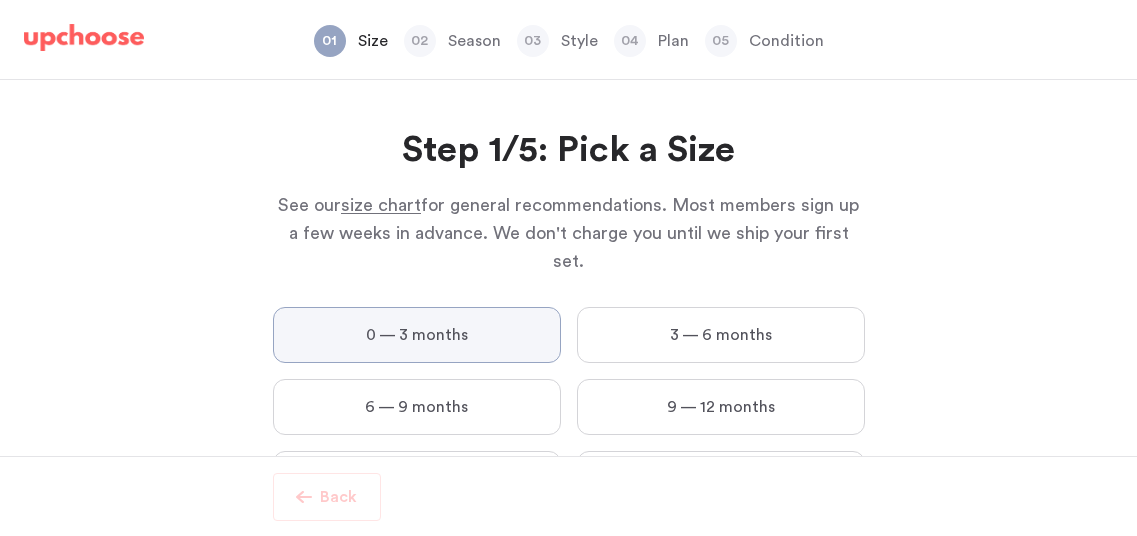 click on "0 — 3 months" at bounding box center (0, 0) 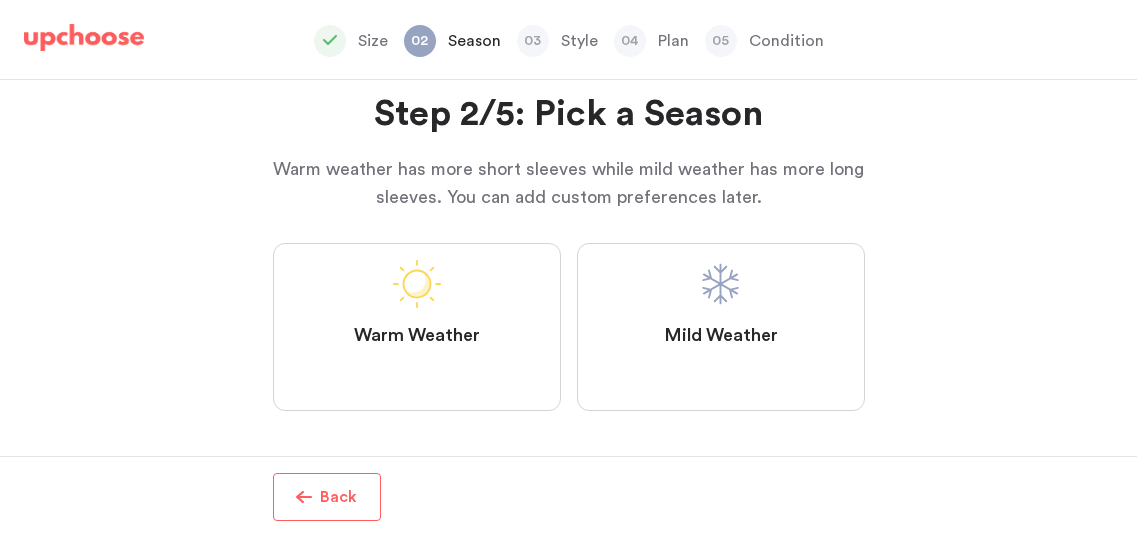 scroll, scrollTop: 54, scrollLeft: 0, axis: vertical 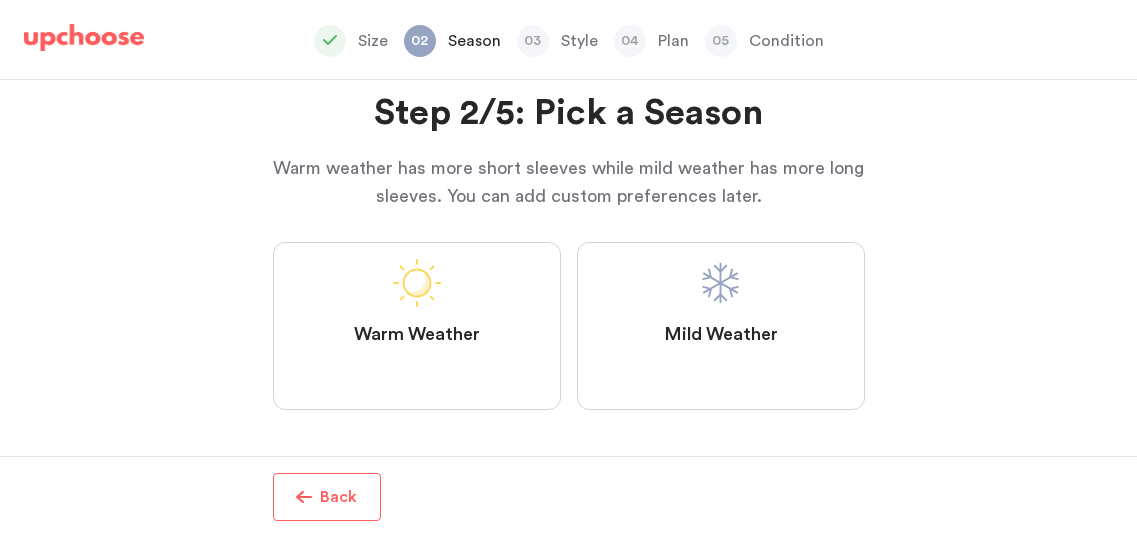 click at bounding box center (721, 283) 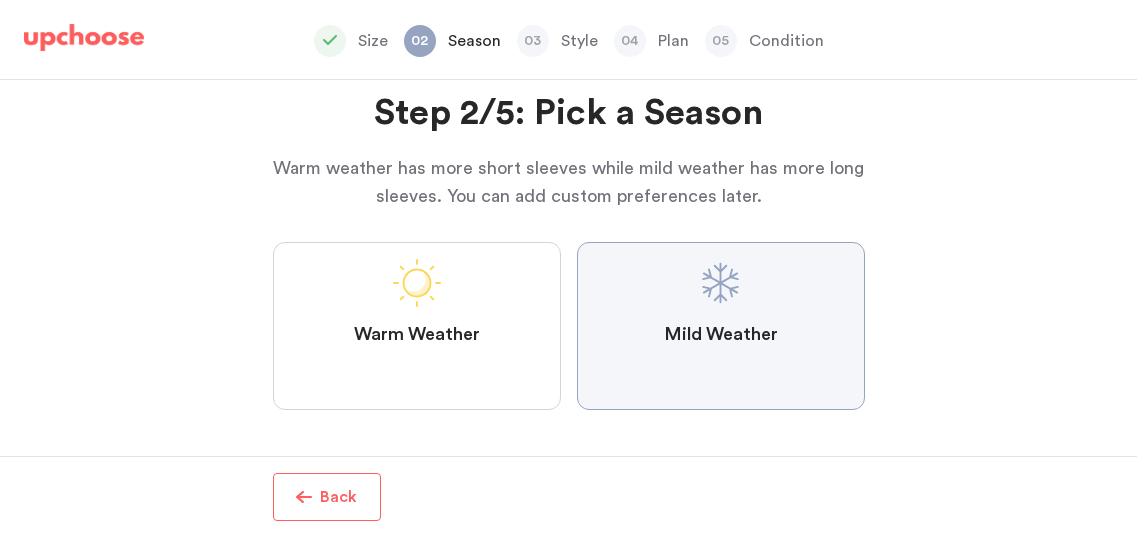 click on "Mild Weather" at bounding box center [0, 0] 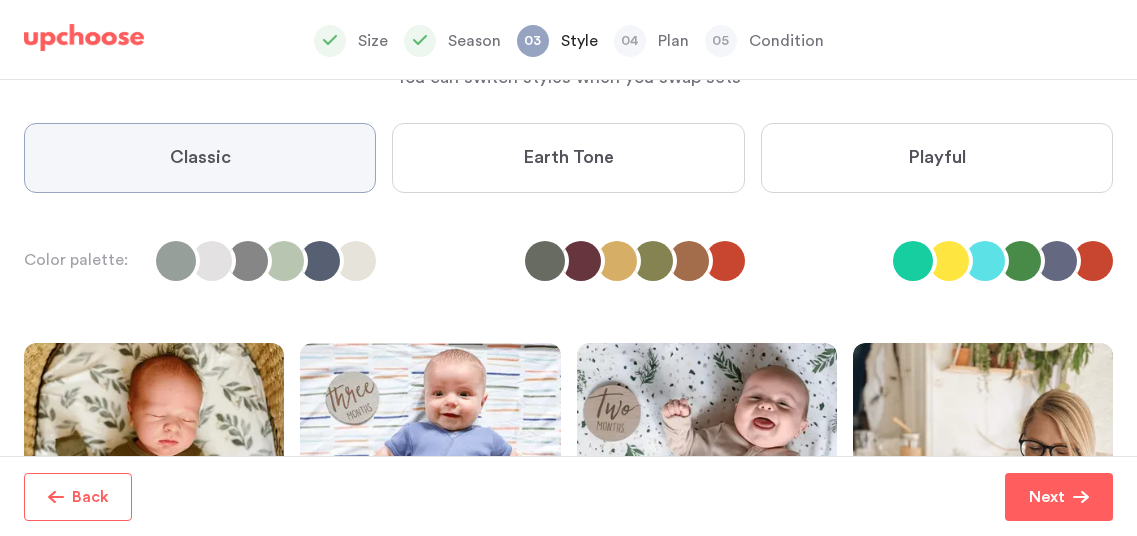 scroll, scrollTop: 133, scrollLeft: 0, axis: vertical 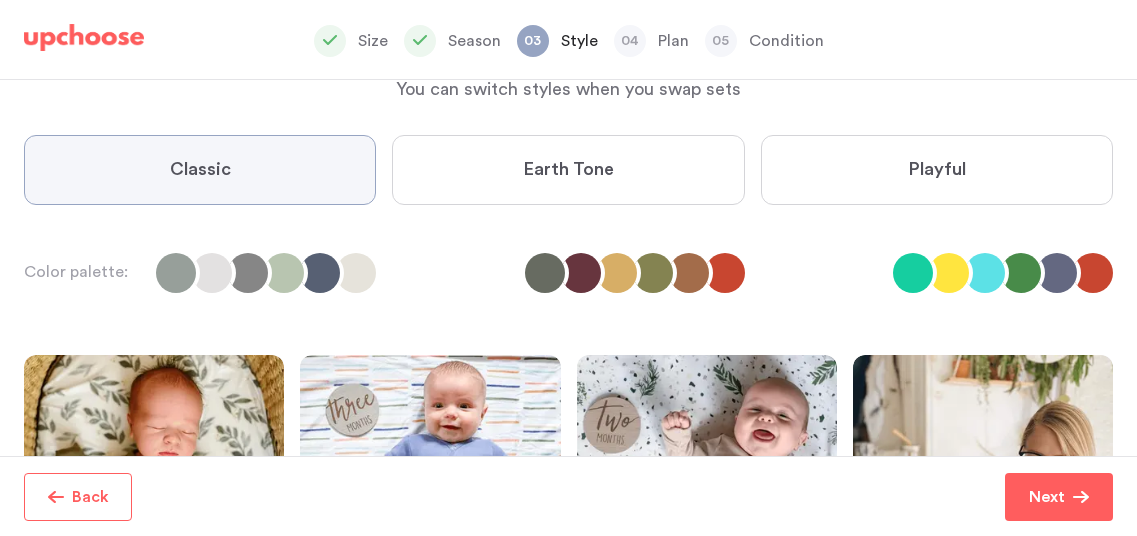 click on "Playful" at bounding box center (937, 170) 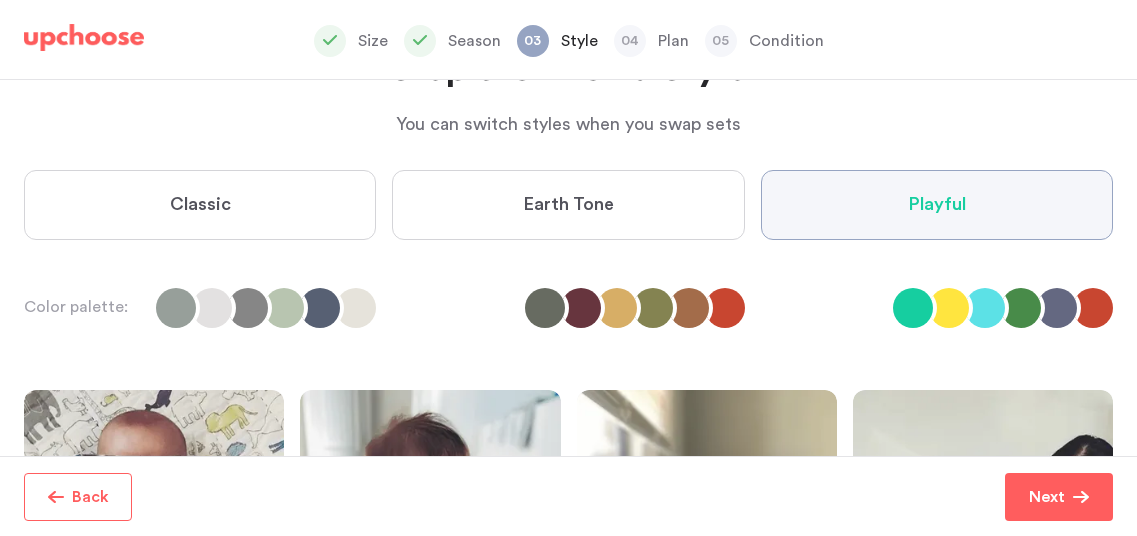 scroll, scrollTop: 96, scrollLeft: 0, axis: vertical 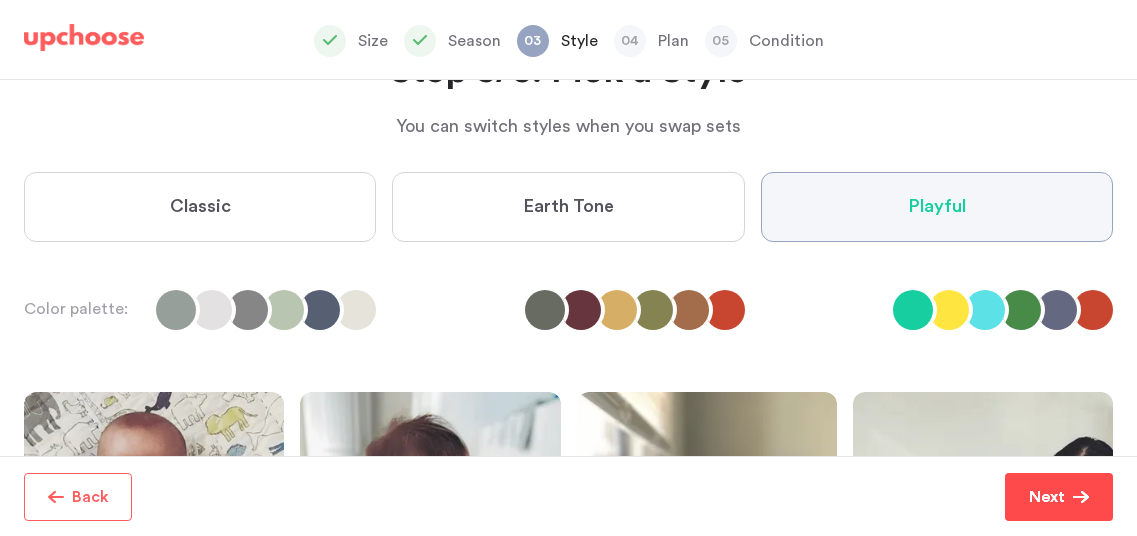 click on "Next" at bounding box center [1047, 497] 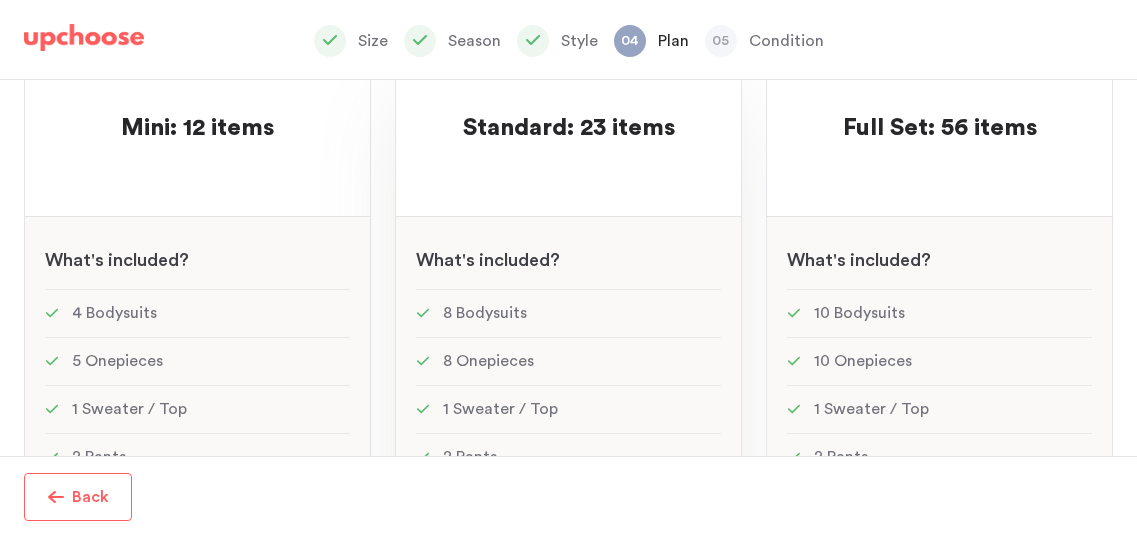 scroll, scrollTop: 226, scrollLeft: 0, axis: vertical 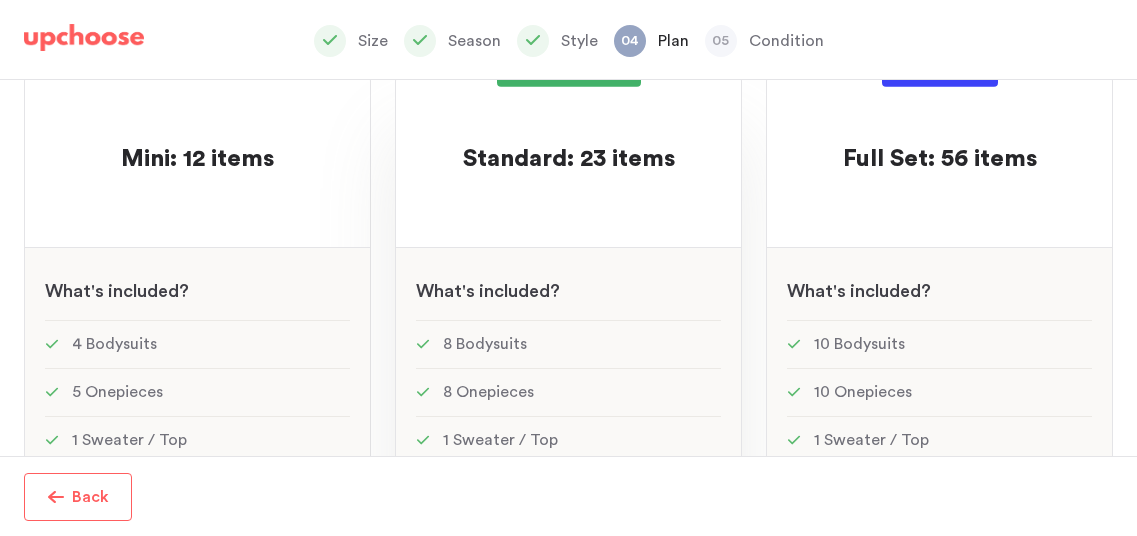 click on "Standard: 23 items" at bounding box center (569, 160) 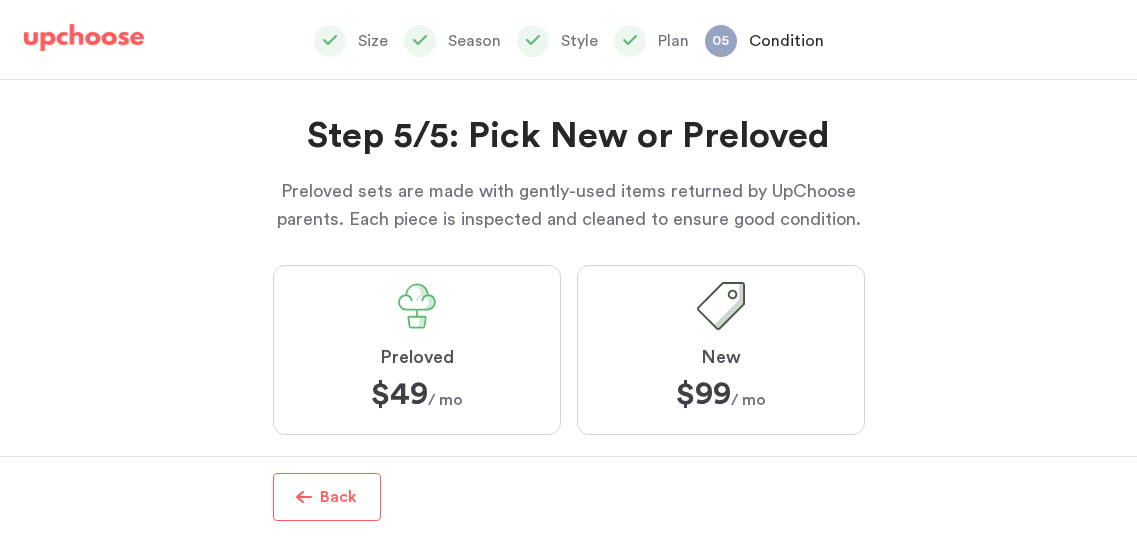 scroll, scrollTop: 56, scrollLeft: 0, axis: vertical 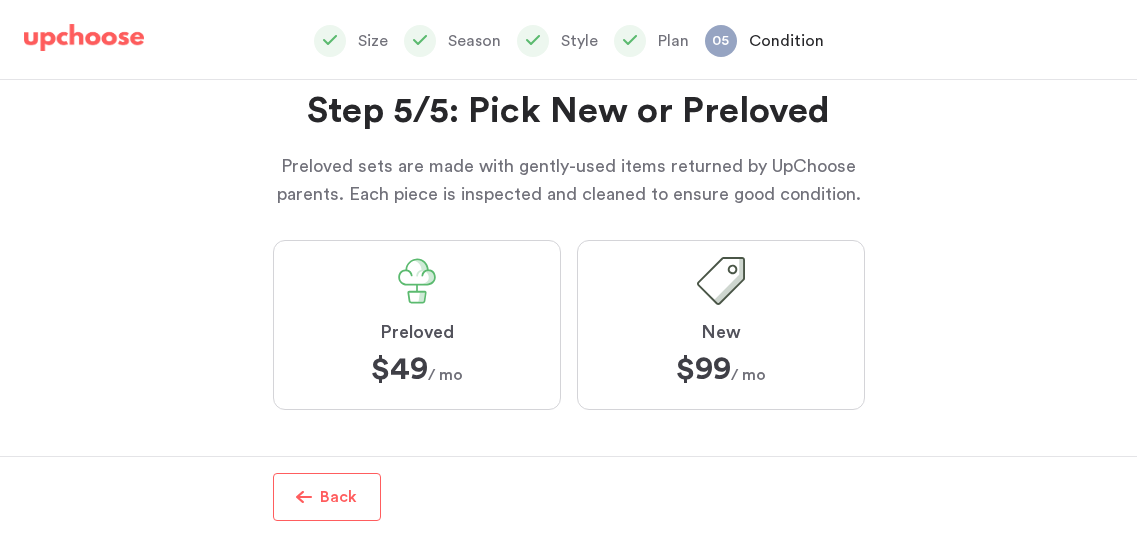click on "Preloved $49 $49  / mo" at bounding box center (417, 325) 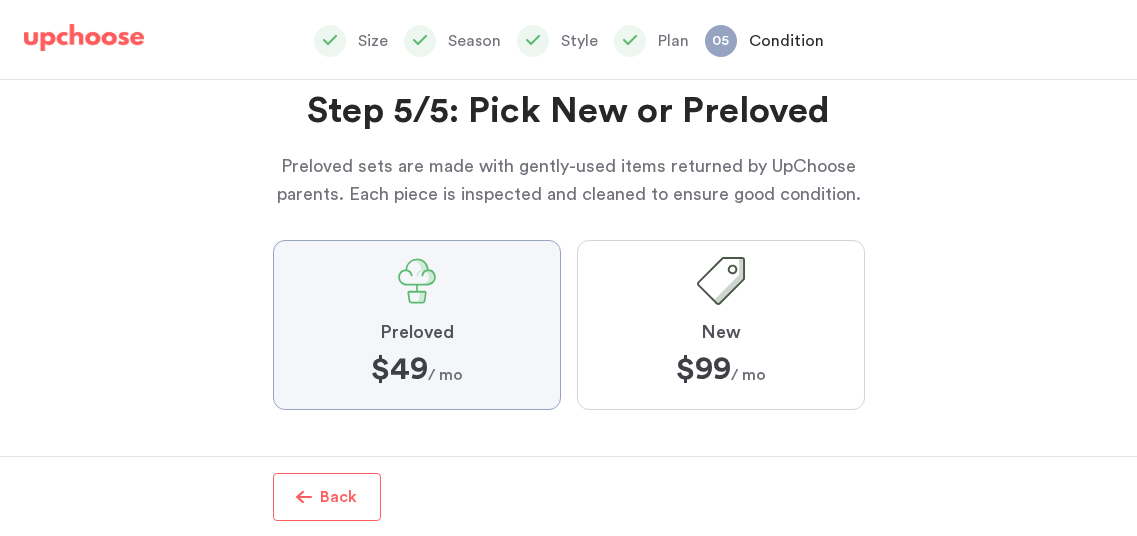 click on "Preloved $49 $49  / mo" at bounding box center (0, 0) 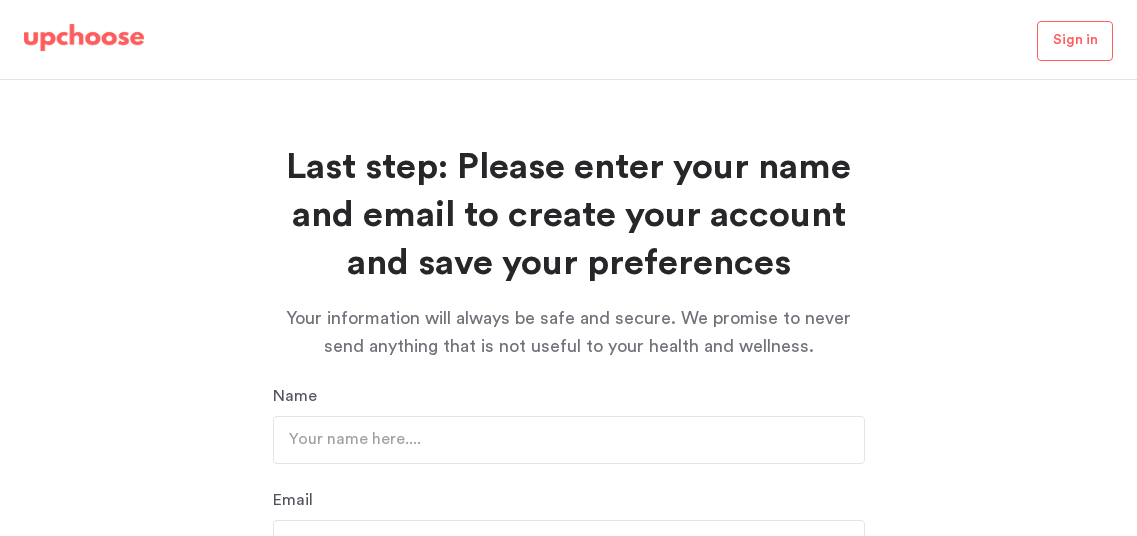 scroll, scrollTop: 0, scrollLeft: 0, axis: both 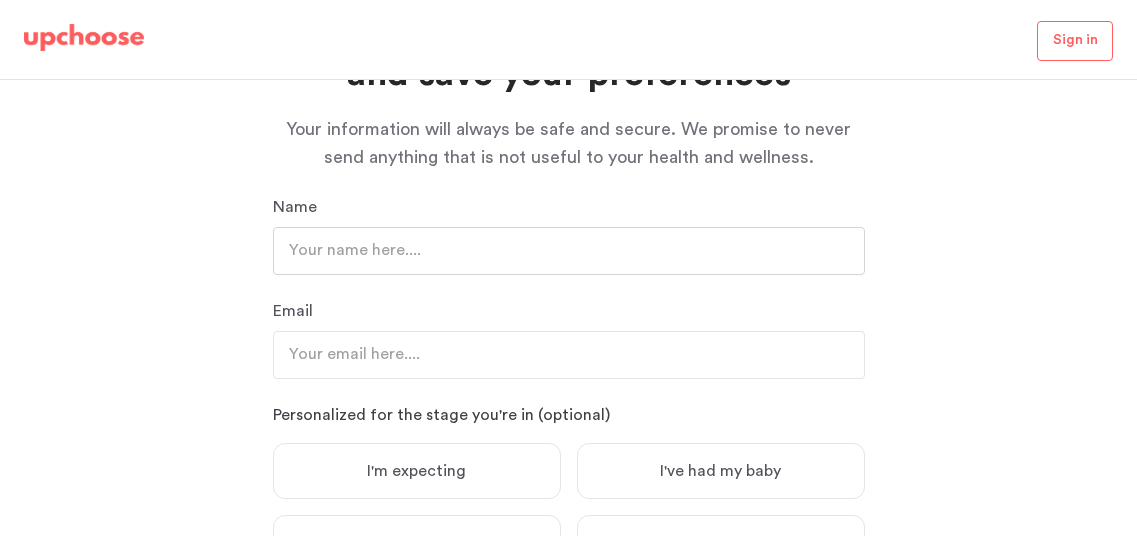 click at bounding box center (569, 251) 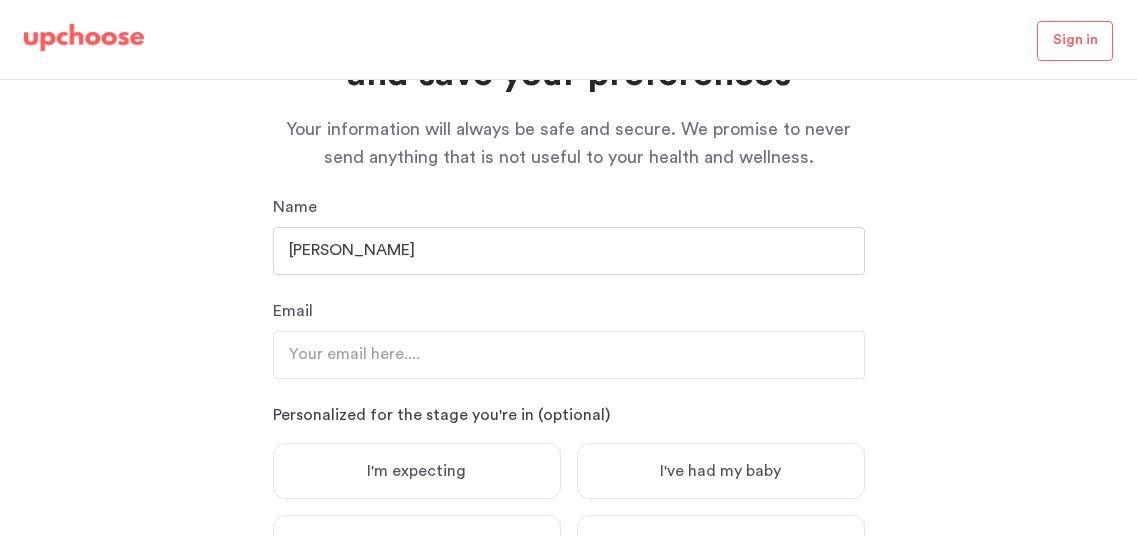 type on "[PERSON_NAME]" 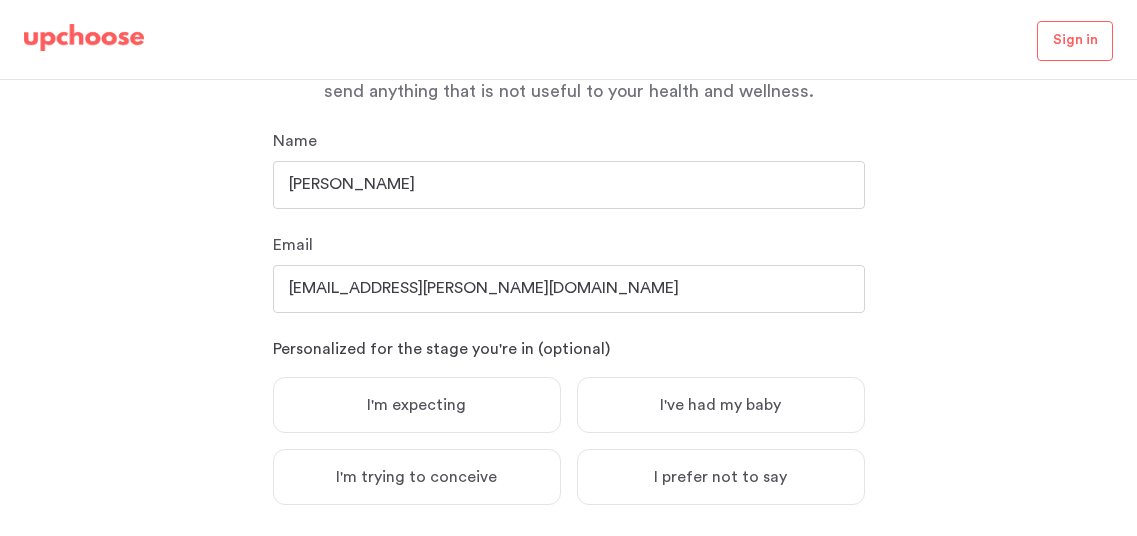 scroll, scrollTop: 322, scrollLeft: 0, axis: vertical 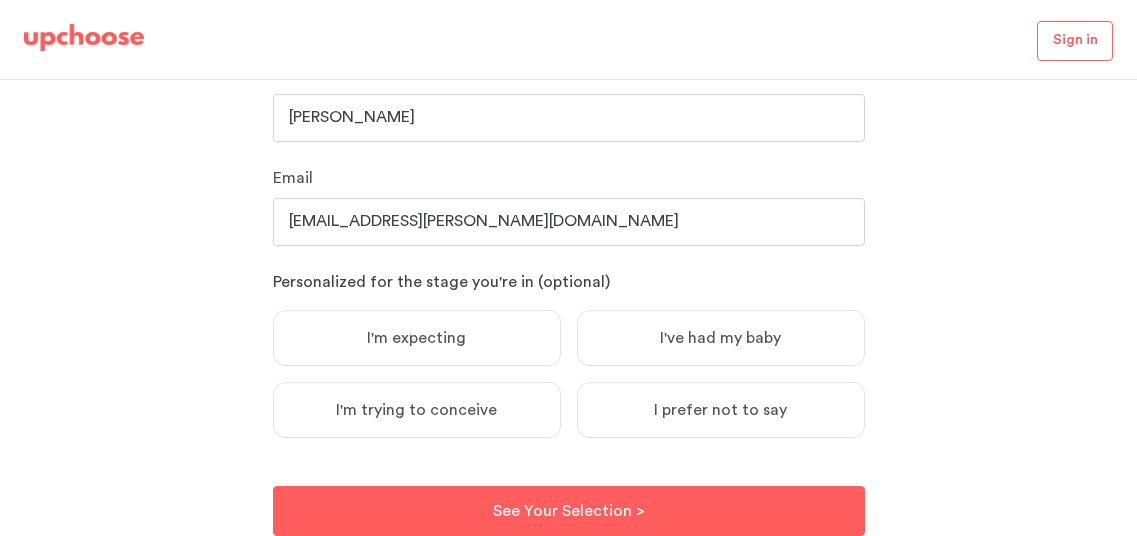 type on "[EMAIL_ADDRESS][PERSON_NAME][DOMAIN_NAME]" 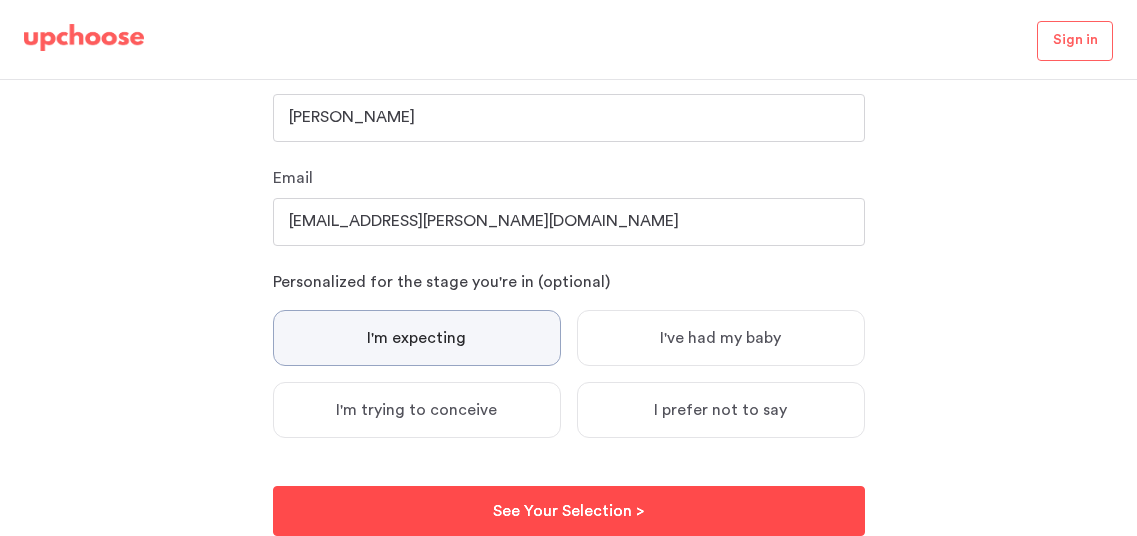 click on "See Your Selection > See Your Selection >" at bounding box center [569, 511] 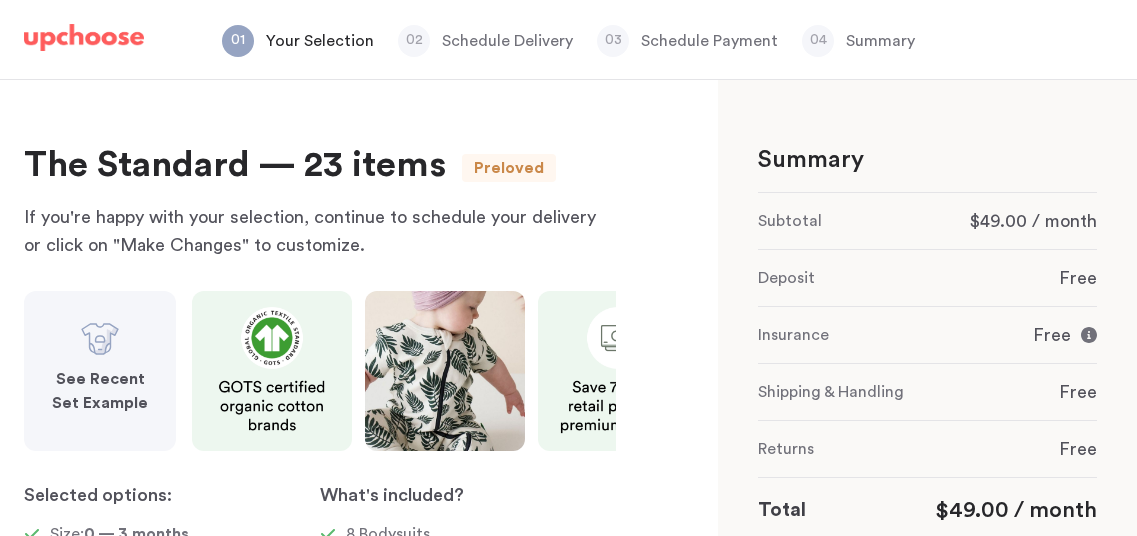 scroll, scrollTop: 0, scrollLeft: 0, axis: both 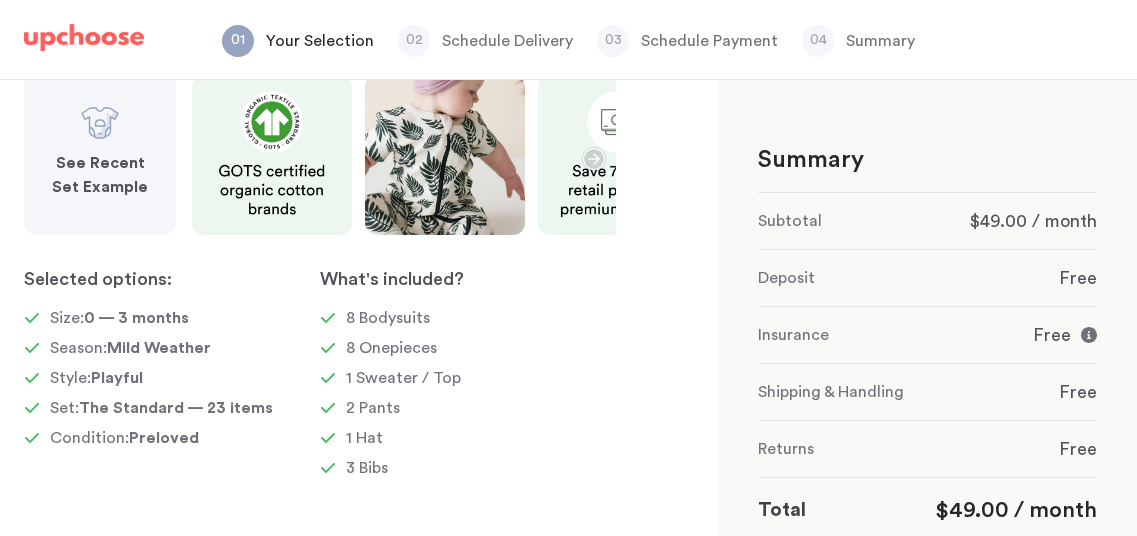 click on "See Recent Set Example" at bounding box center [100, 175] 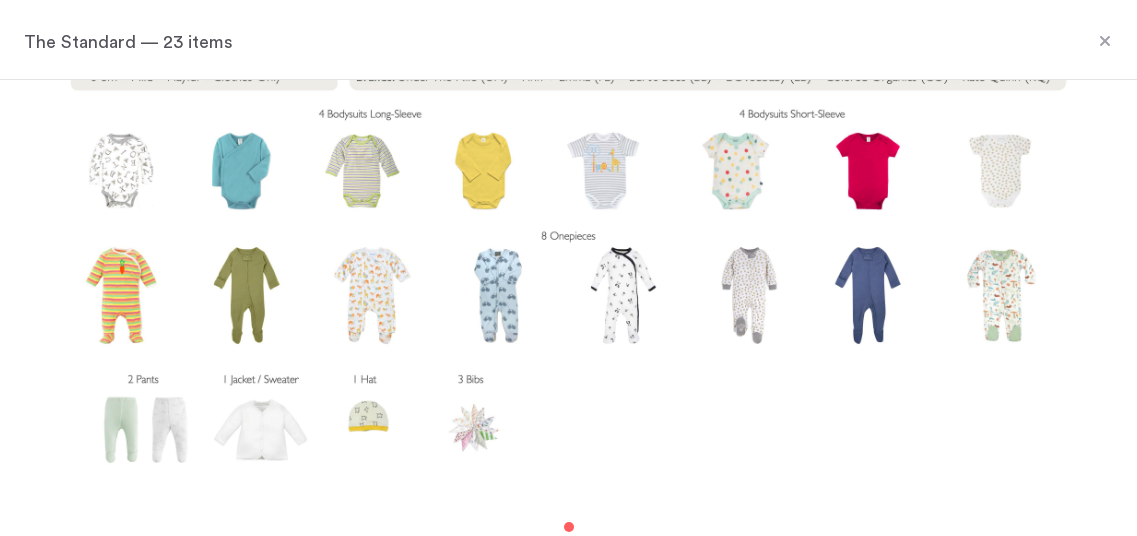 scroll, scrollTop: 54, scrollLeft: 0, axis: vertical 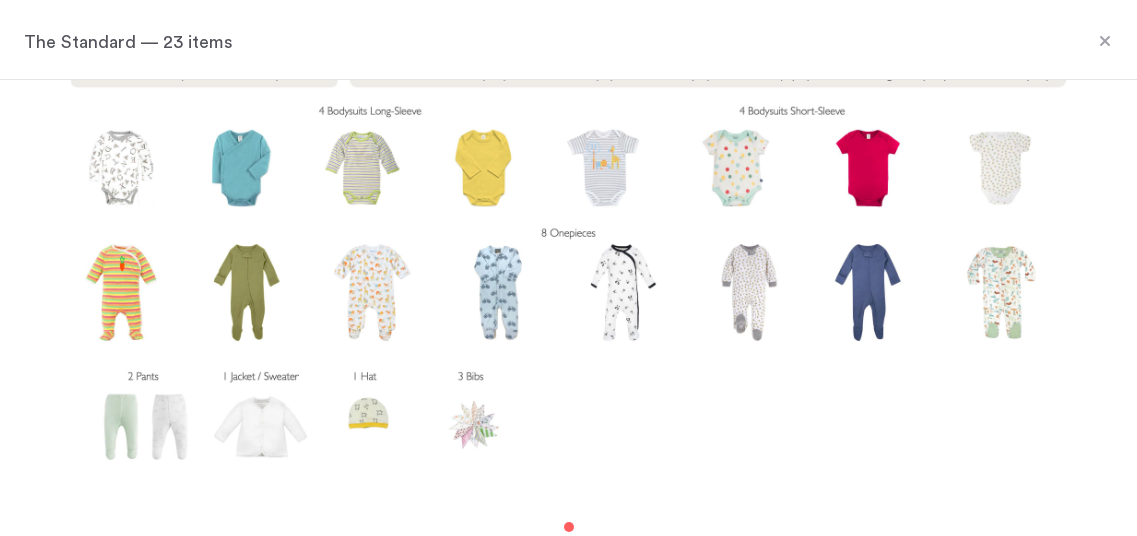 click 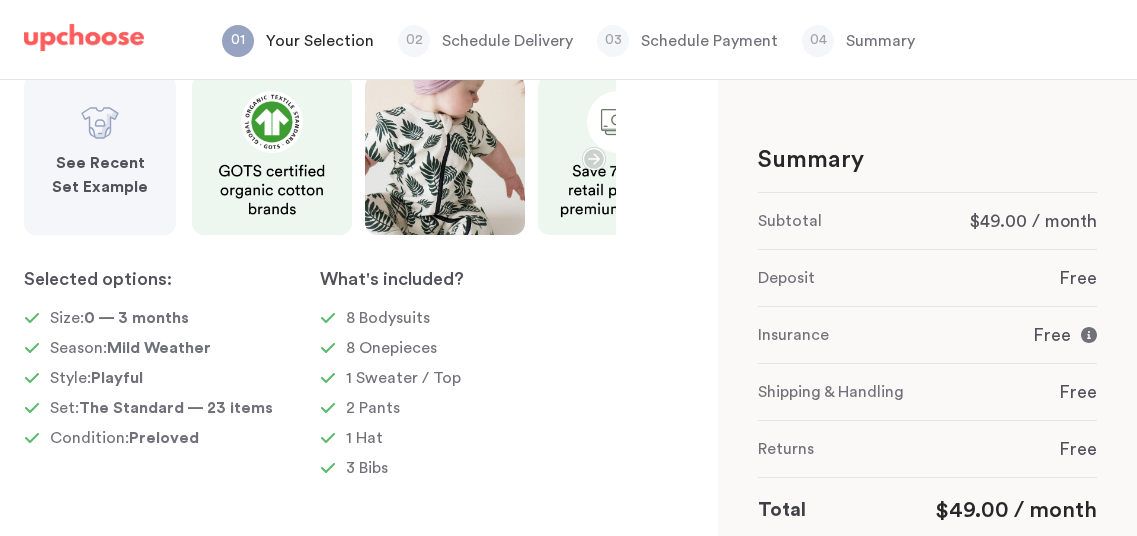 click at bounding box center [84, 38] 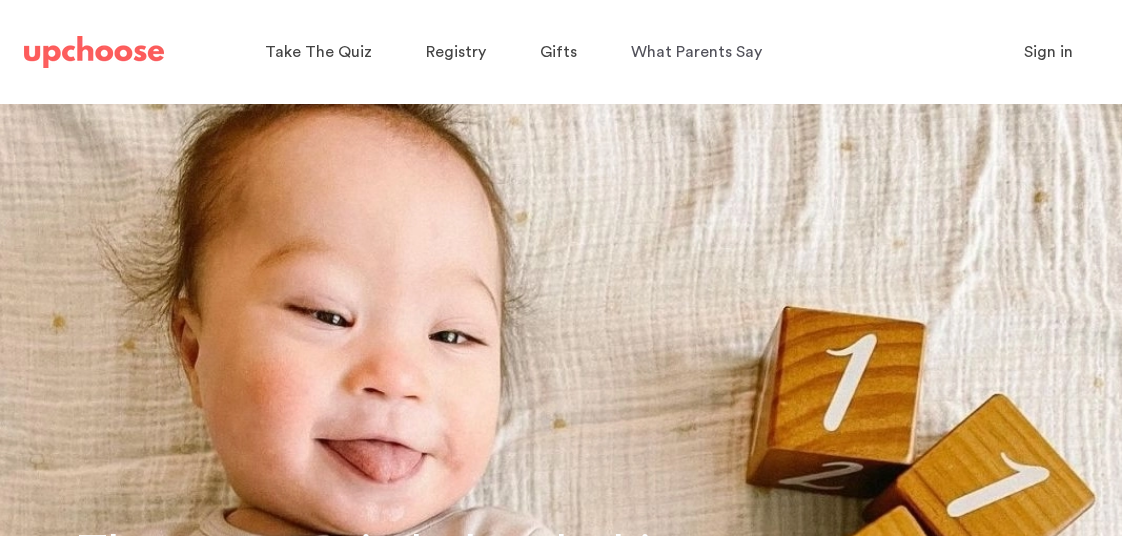 scroll, scrollTop: 0, scrollLeft: 0, axis: both 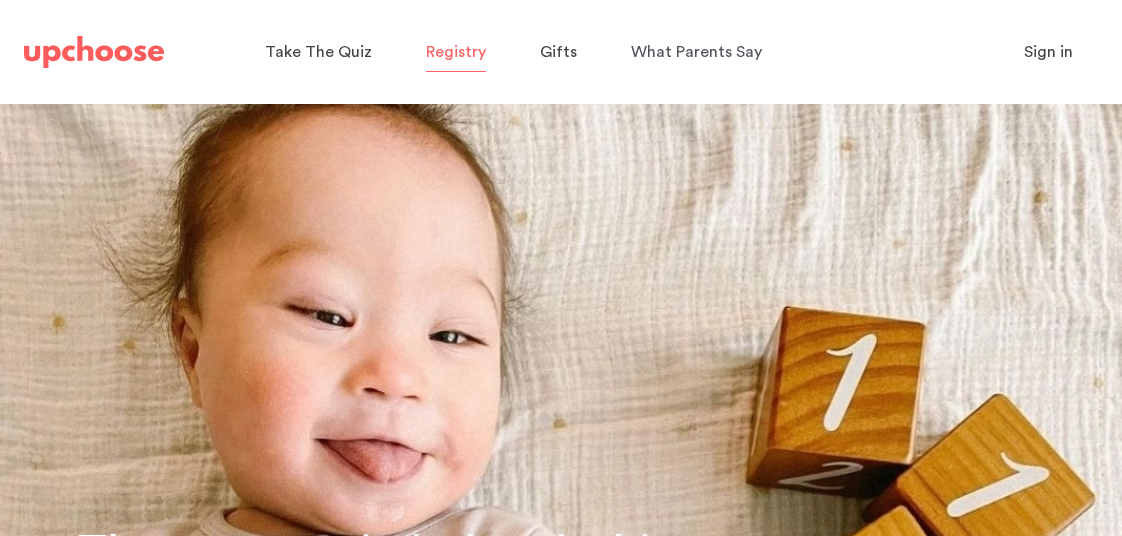 click on "Registry" at bounding box center (456, 52) 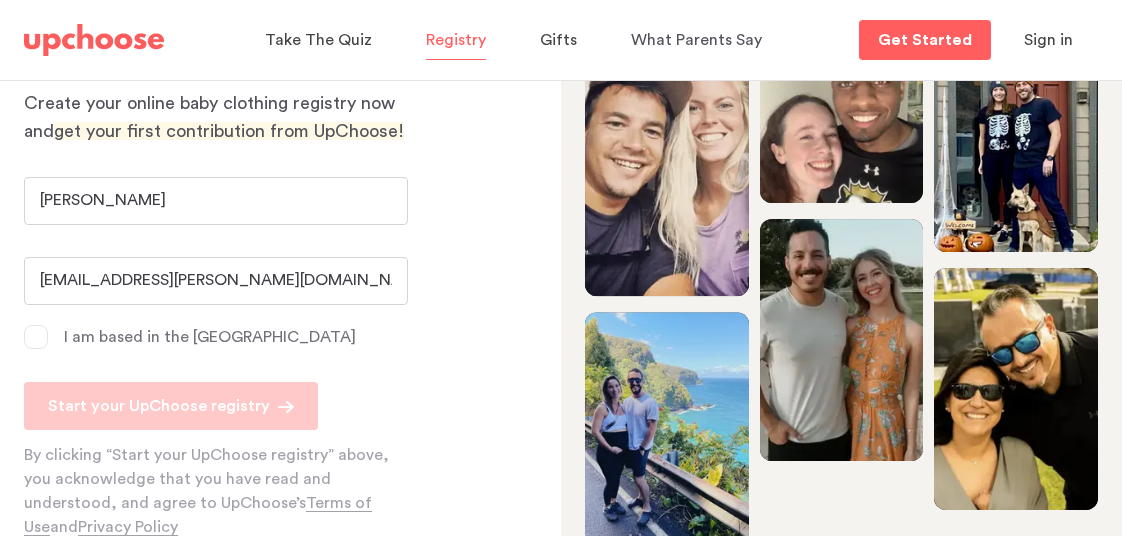scroll, scrollTop: 182, scrollLeft: 0, axis: vertical 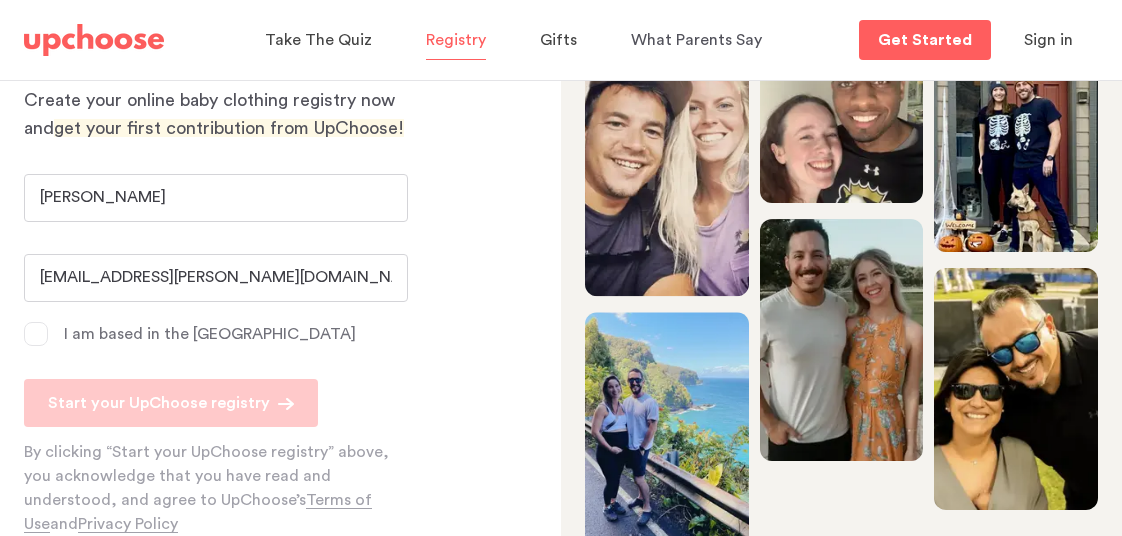 click at bounding box center (36, 334) 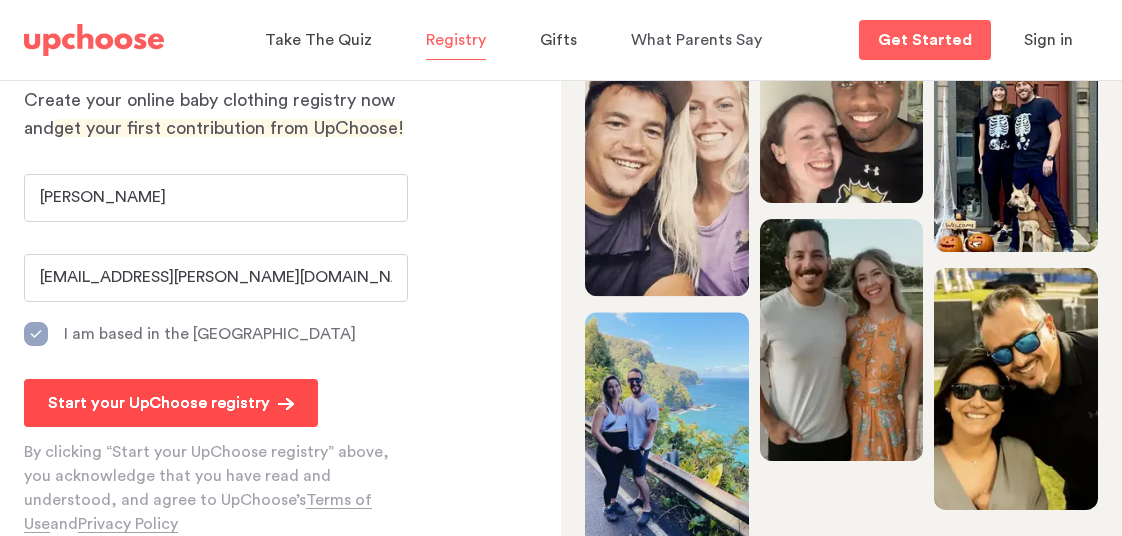click on "Start your UpChoose registry" at bounding box center (159, 403) 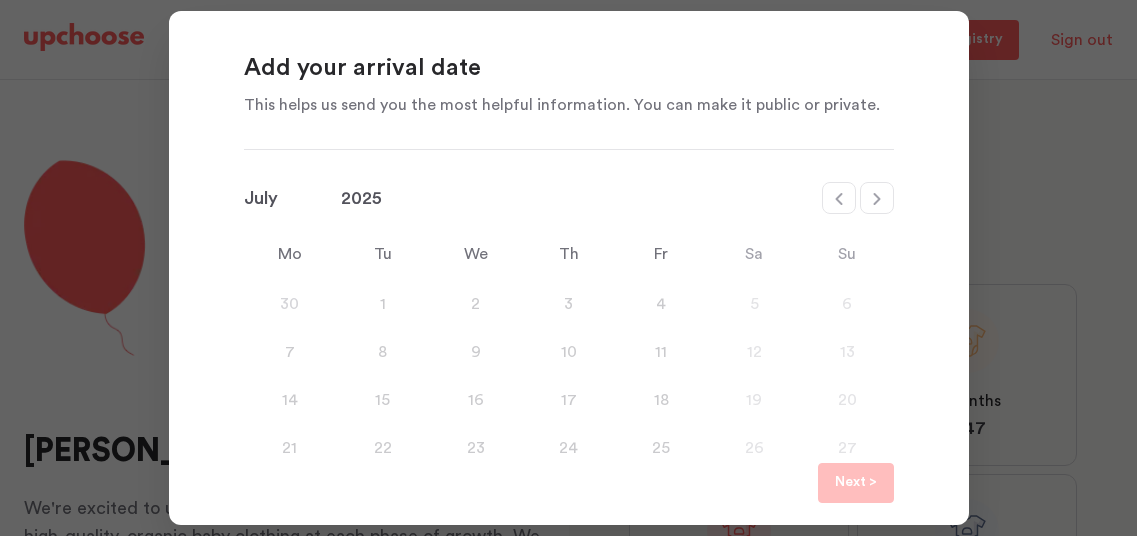 scroll, scrollTop: 0, scrollLeft: 0, axis: both 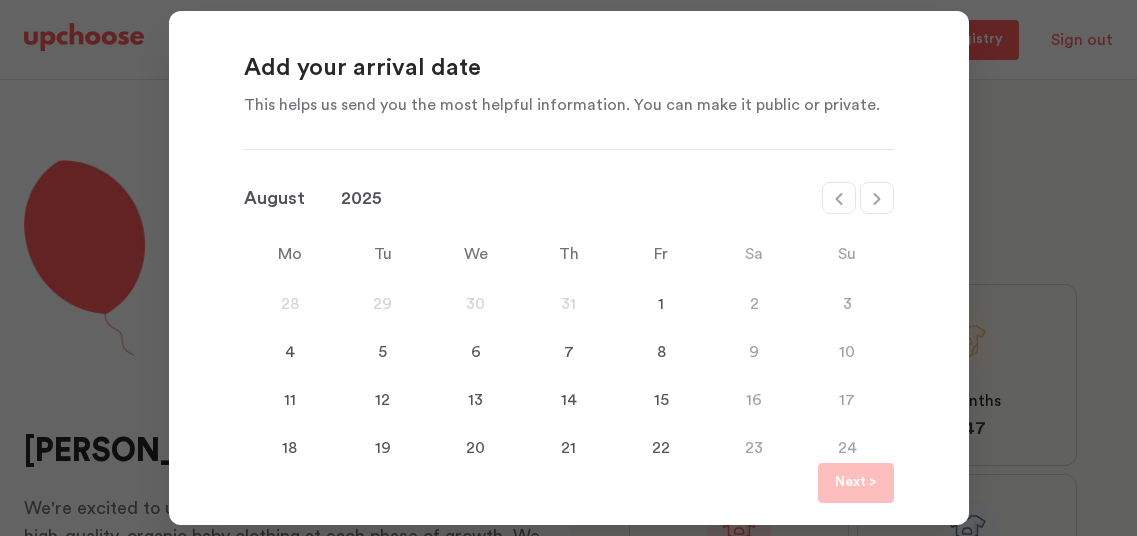 click at bounding box center (877, 198) 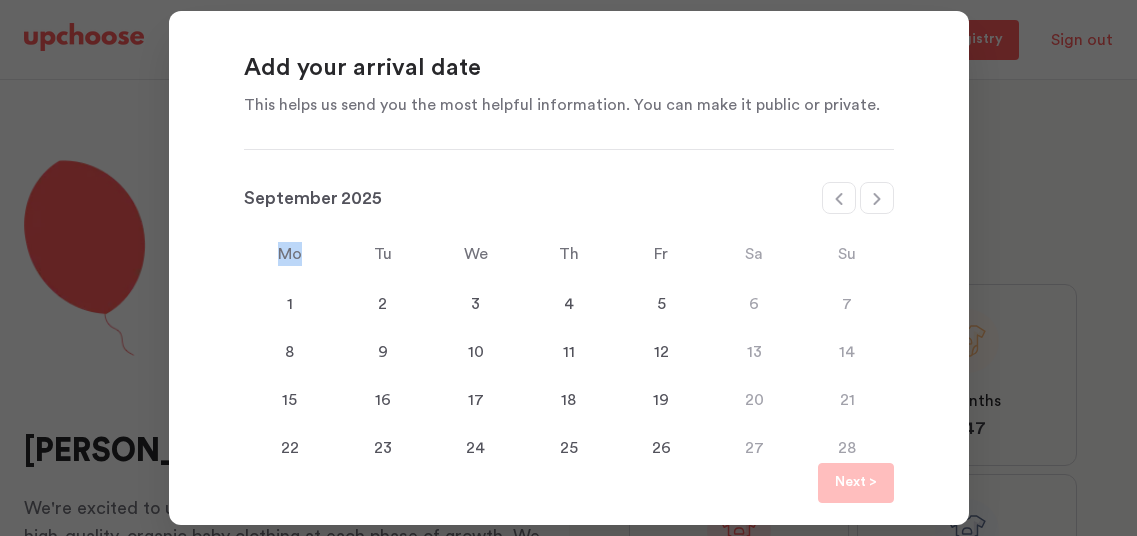 click at bounding box center (877, 198) 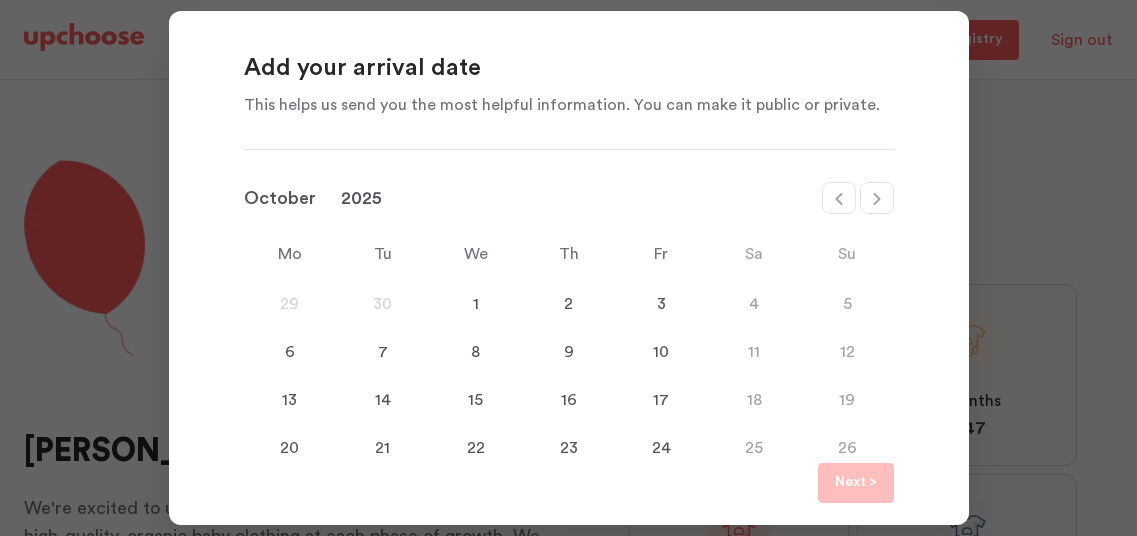 click at bounding box center [877, 198] 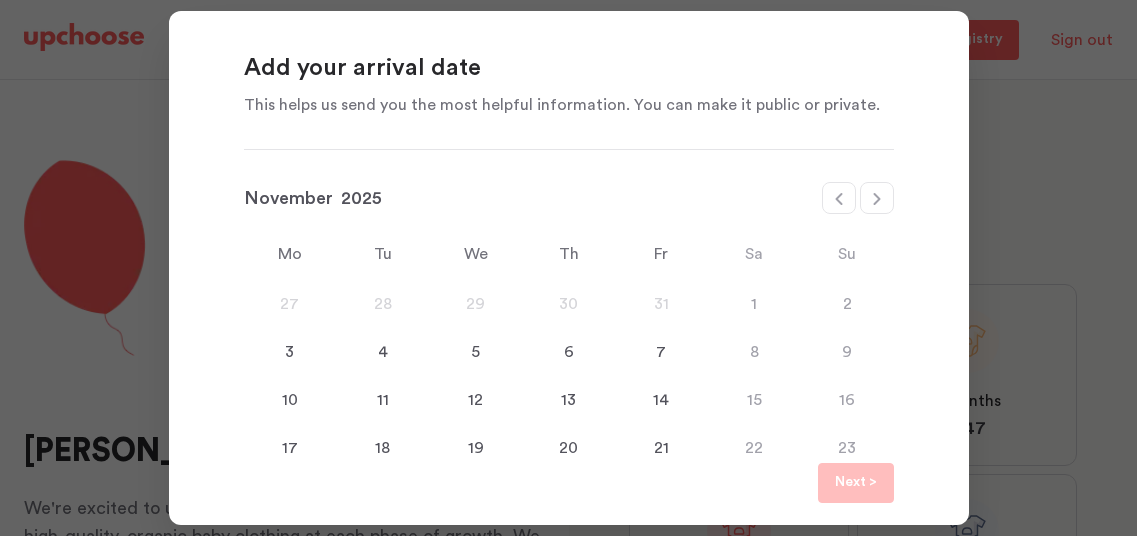 click on "15" at bounding box center [754, 400] 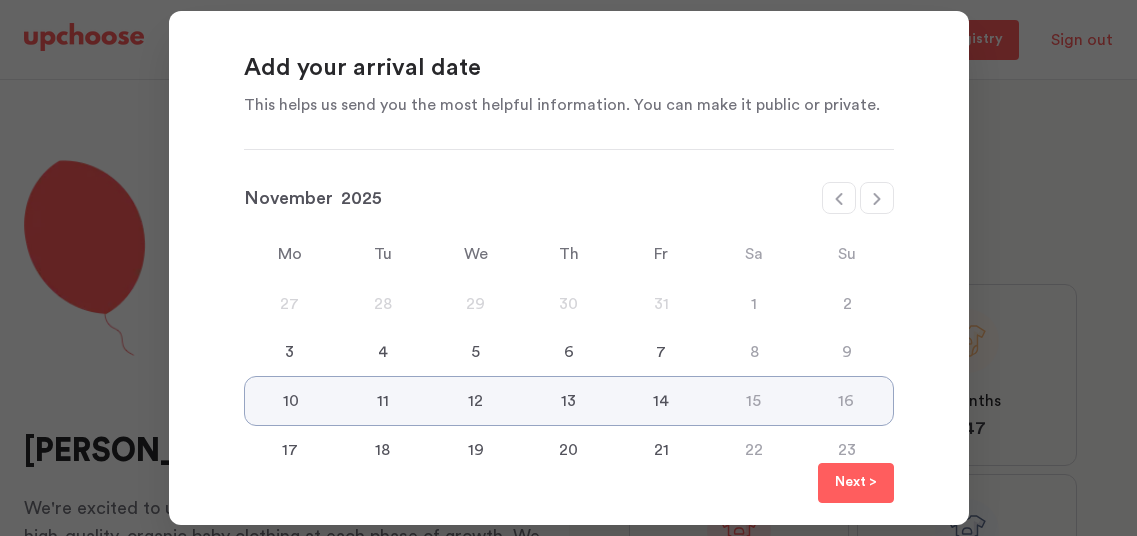 click on "Next >" at bounding box center [856, 483] 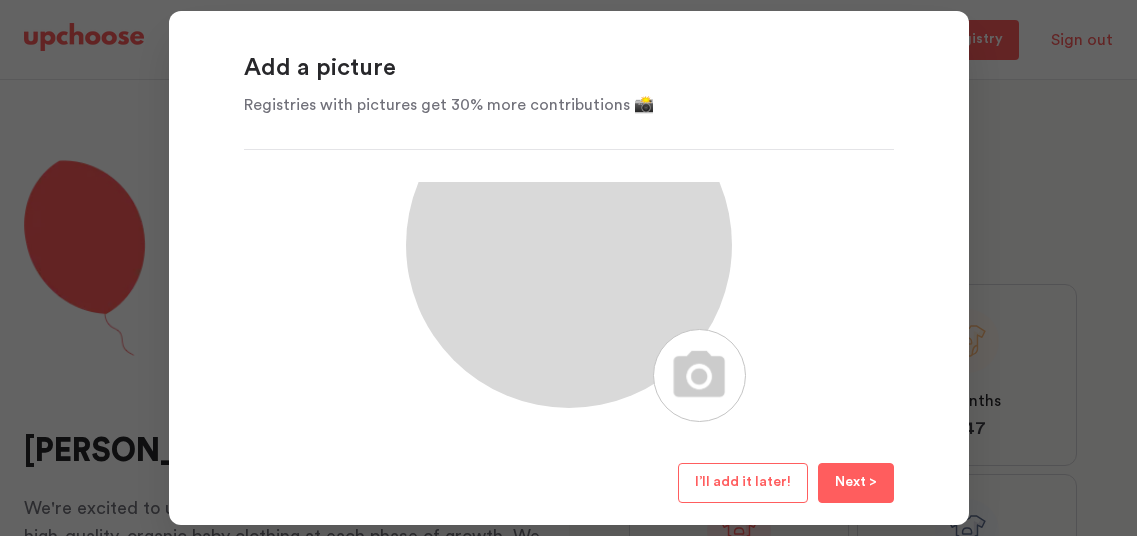 scroll, scrollTop: 110, scrollLeft: 0, axis: vertical 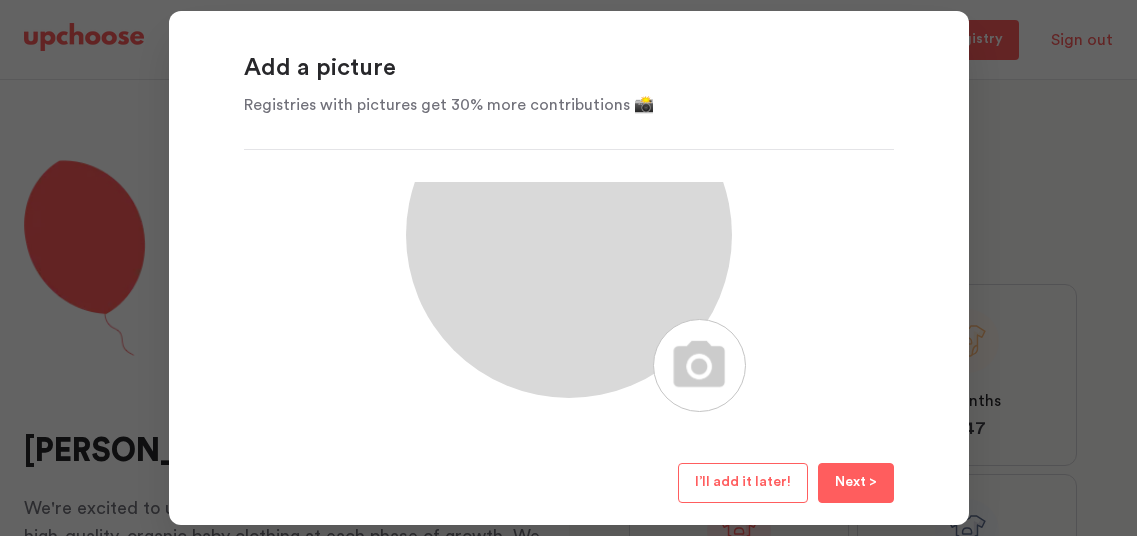 click at bounding box center (699, 365) 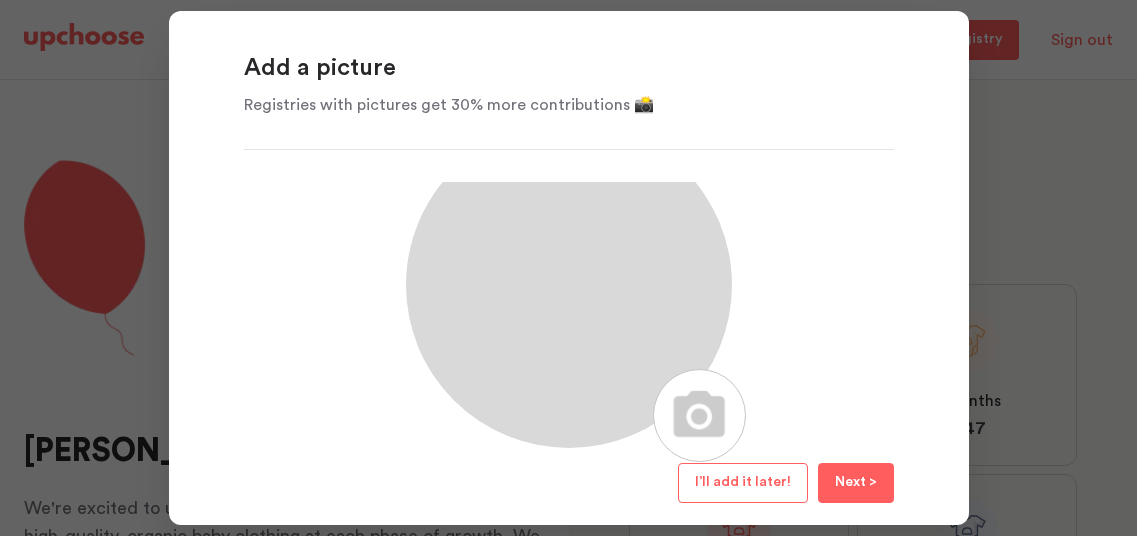 scroll, scrollTop: 0, scrollLeft: 0, axis: both 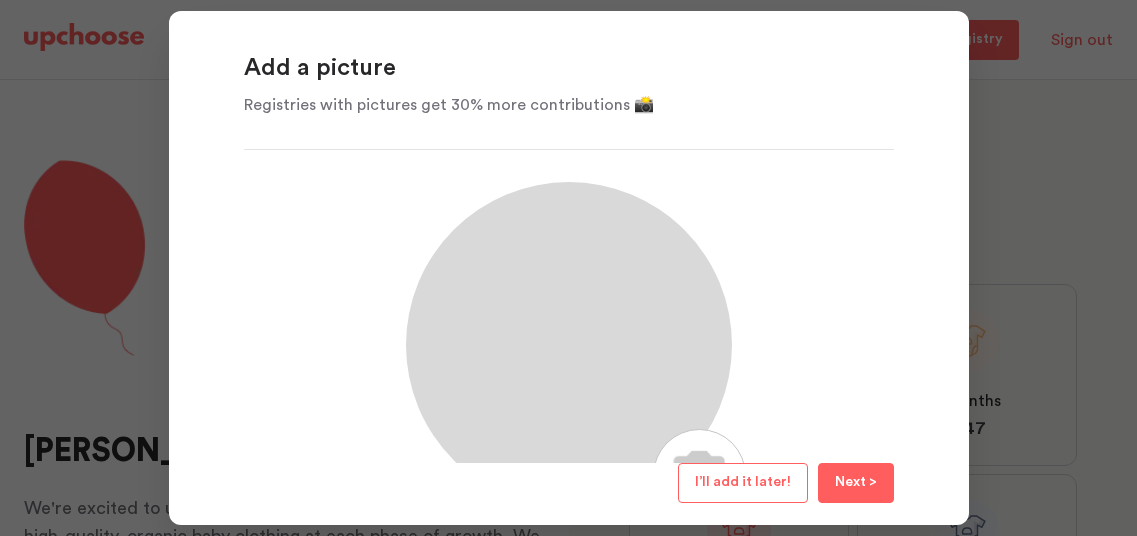 click on "Next >" at bounding box center [856, 483] 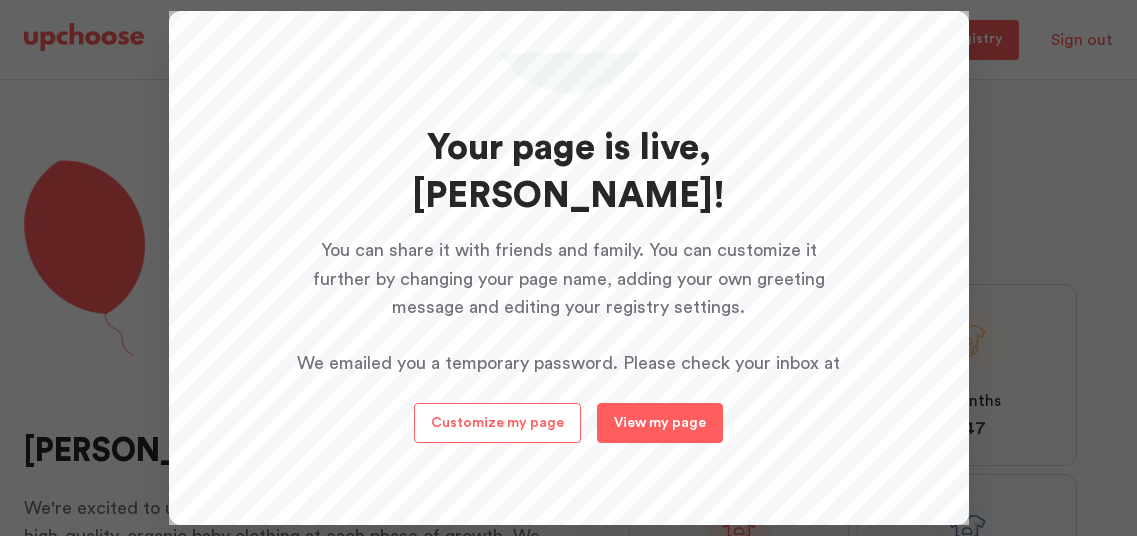 scroll, scrollTop: 157, scrollLeft: 0, axis: vertical 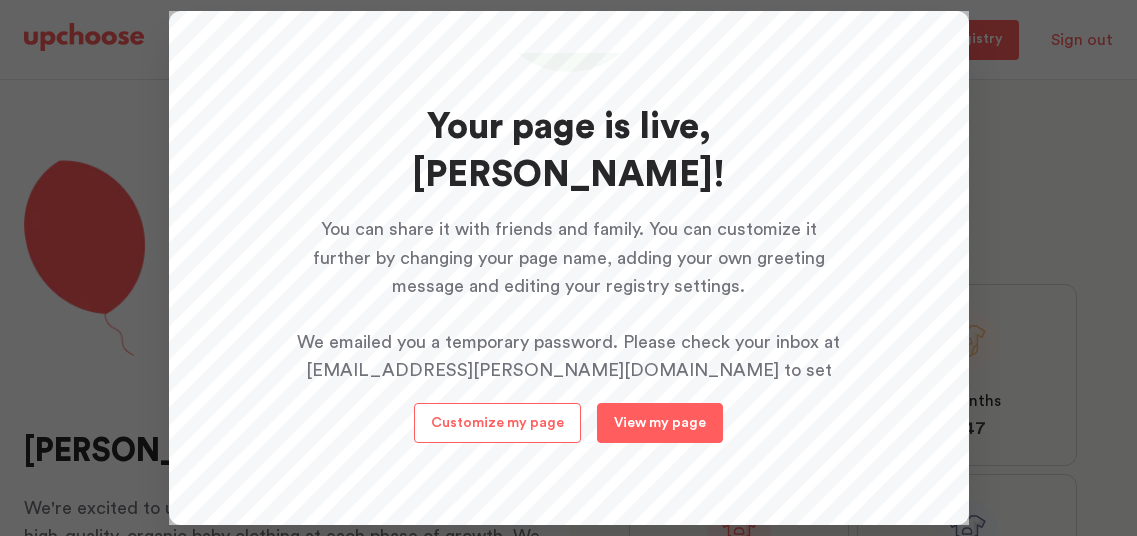click on "Customize my page" at bounding box center [497, 423] 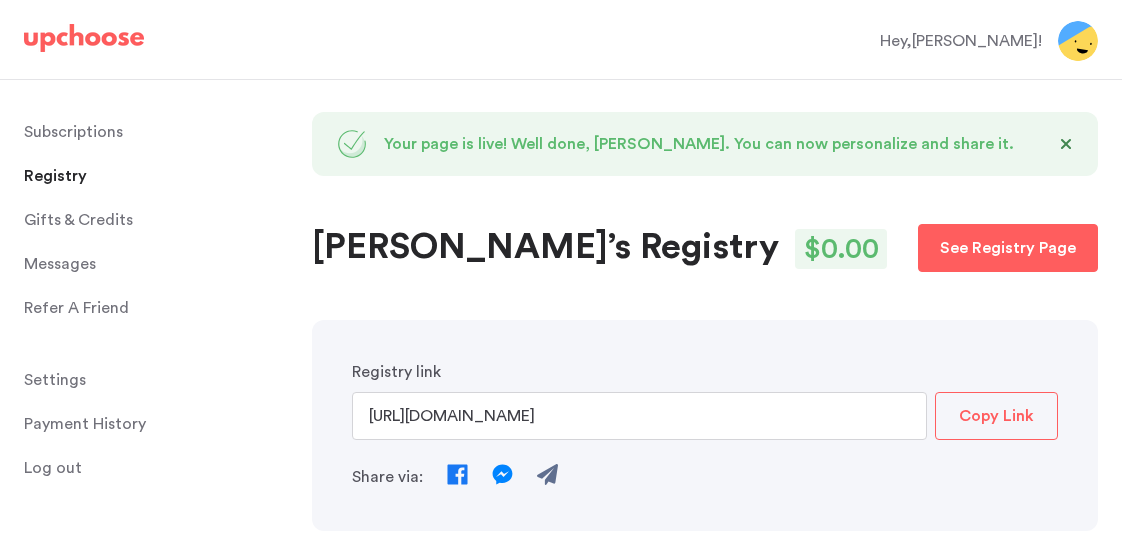 scroll, scrollTop: 0, scrollLeft: 0, axis: both 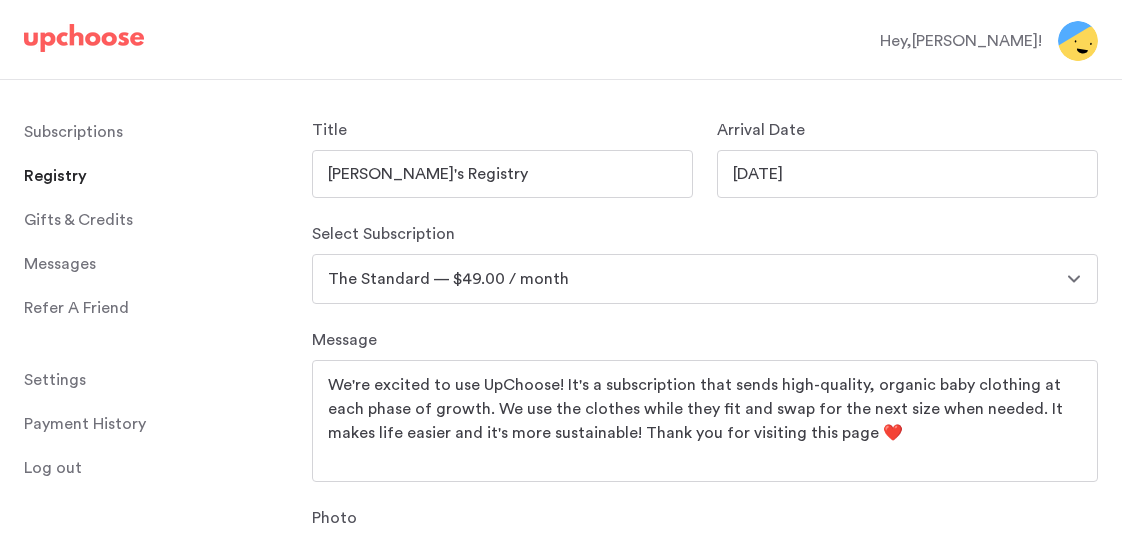 click on "Kaitlyn's Registry" at bounding box center (502, 174) 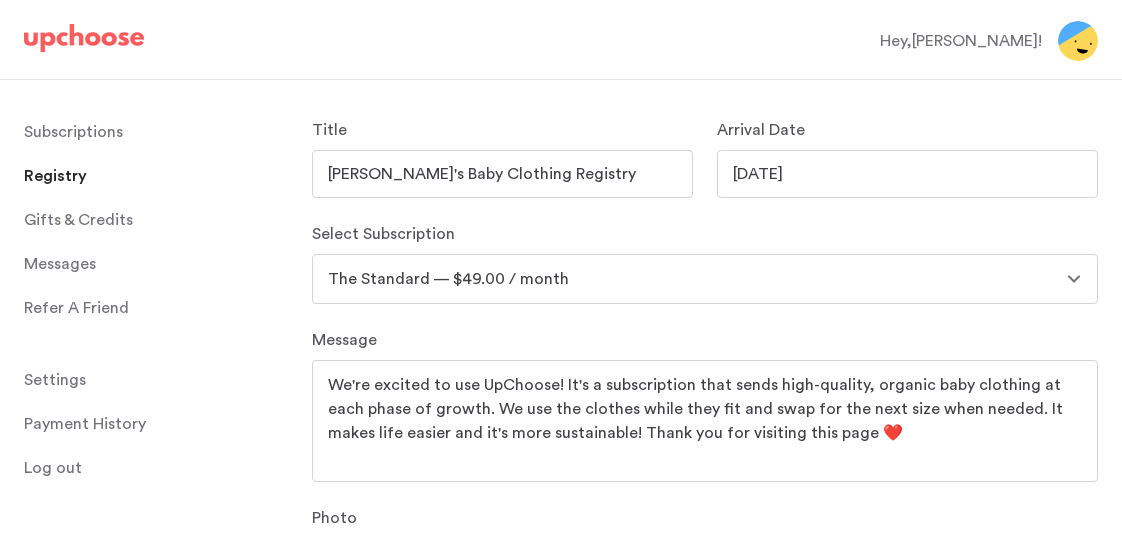 type on "Kaitlyn's Baby Clothing Registry" 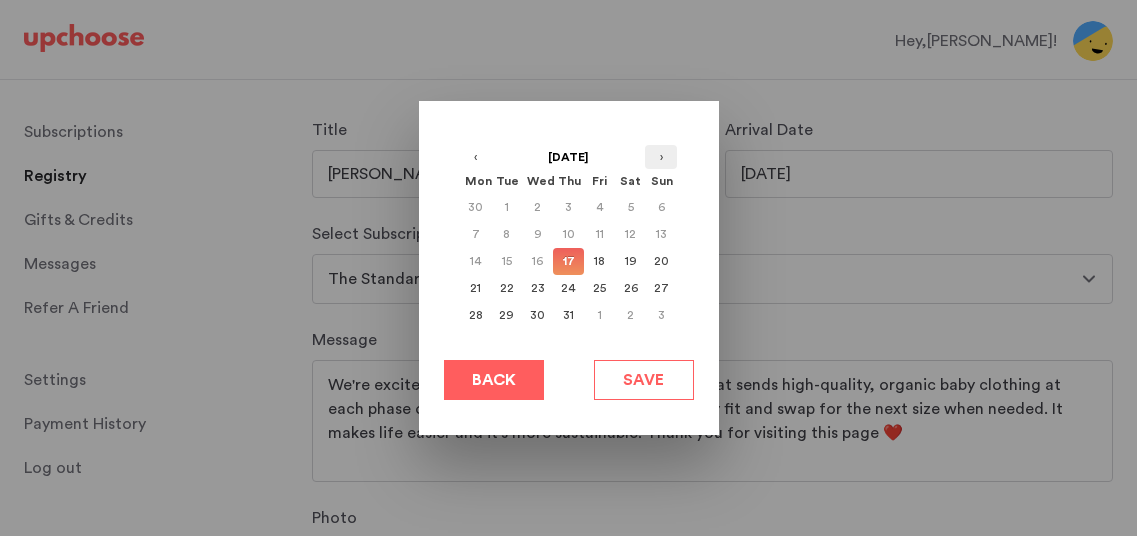 click on "›" at bounding box center (661, 157) 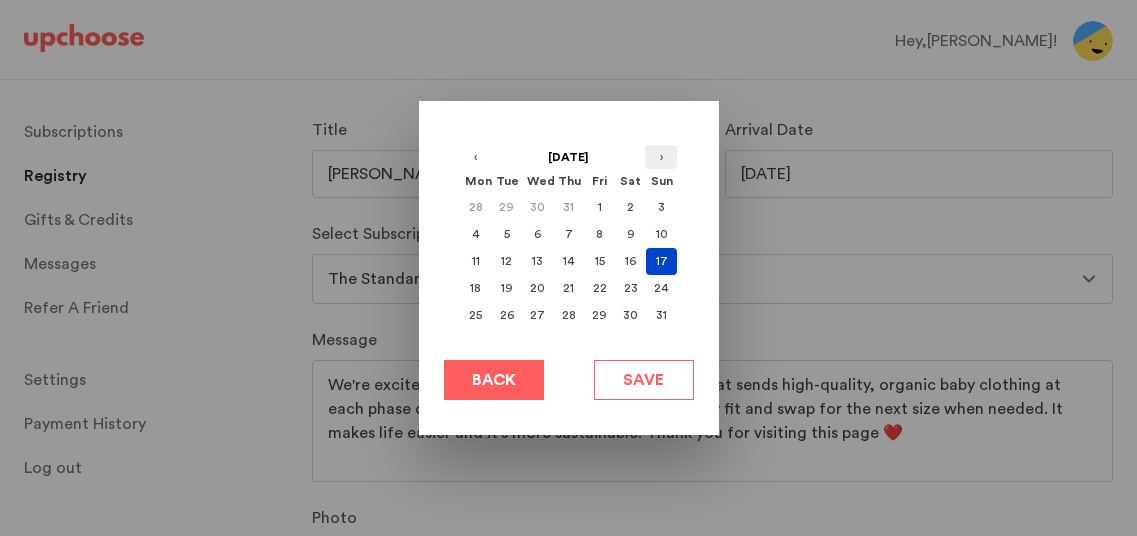click on "›" at bounding box center (661, 157) 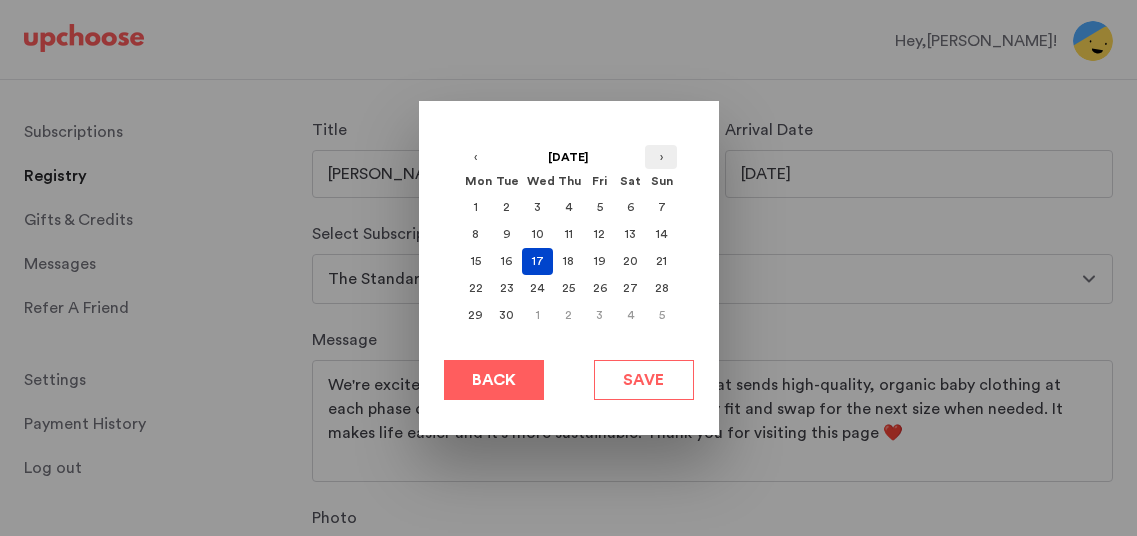 click on "›" at bounding box center (661, 157) 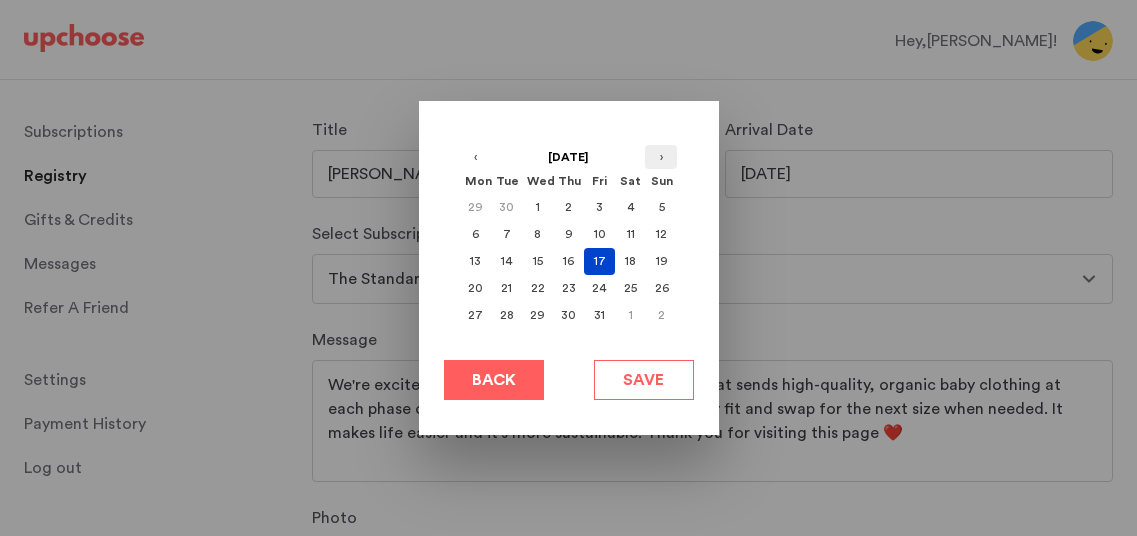 click on "›" at bounding box center [661, 157] 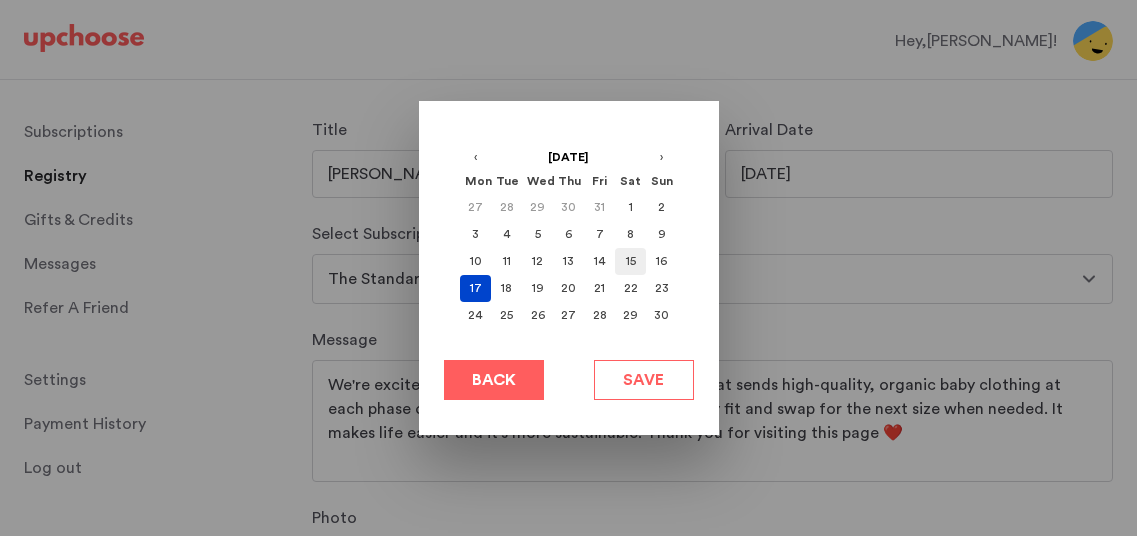 click on "15" at bounding box center [630, 261] 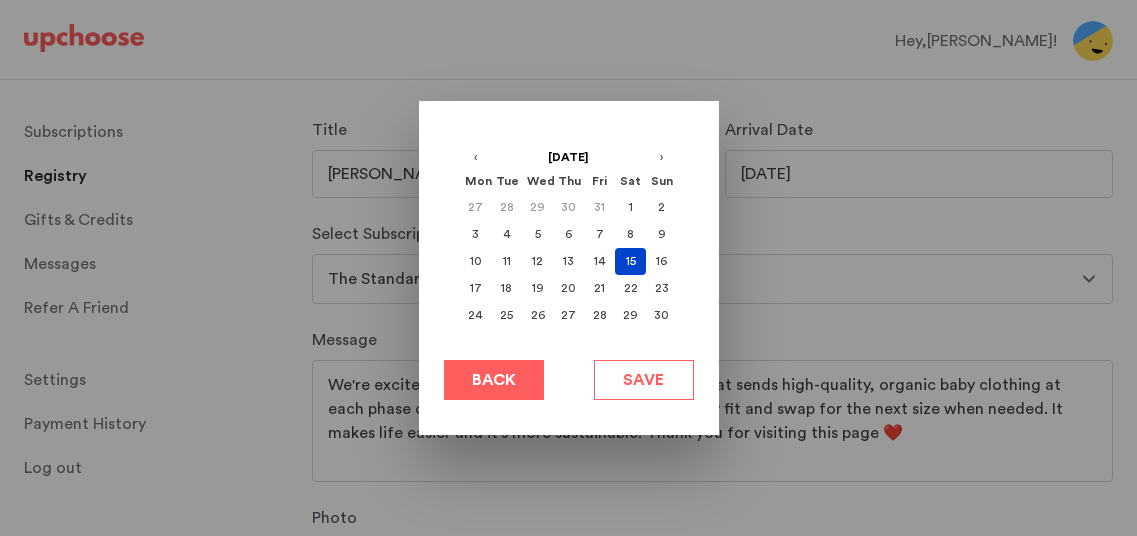 click on "Save" at bounding box center [643, 380] 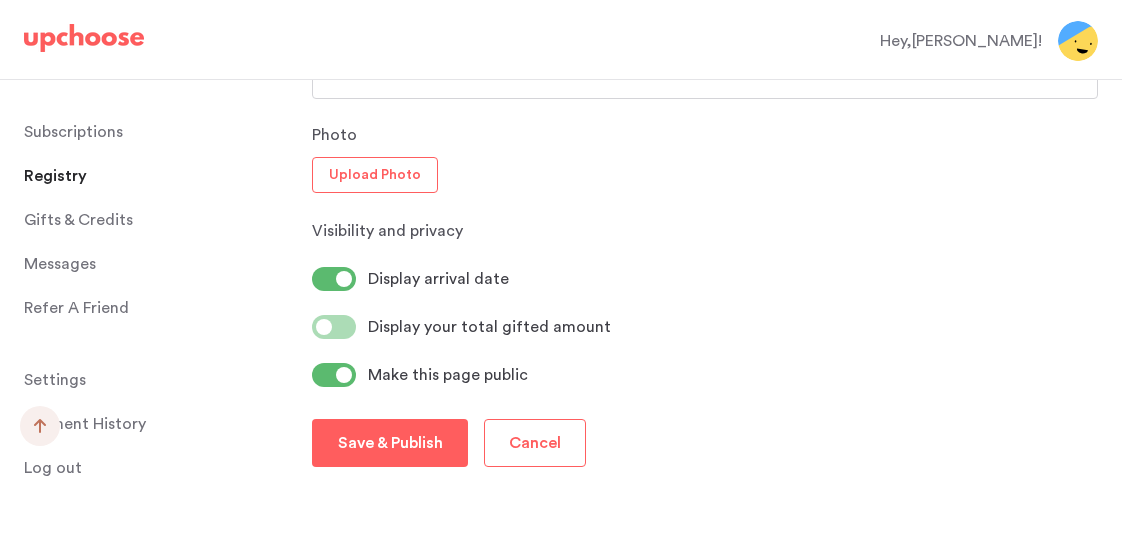 scroll, scrollTop: 1333, scrollLeft: 0, axis: vertical 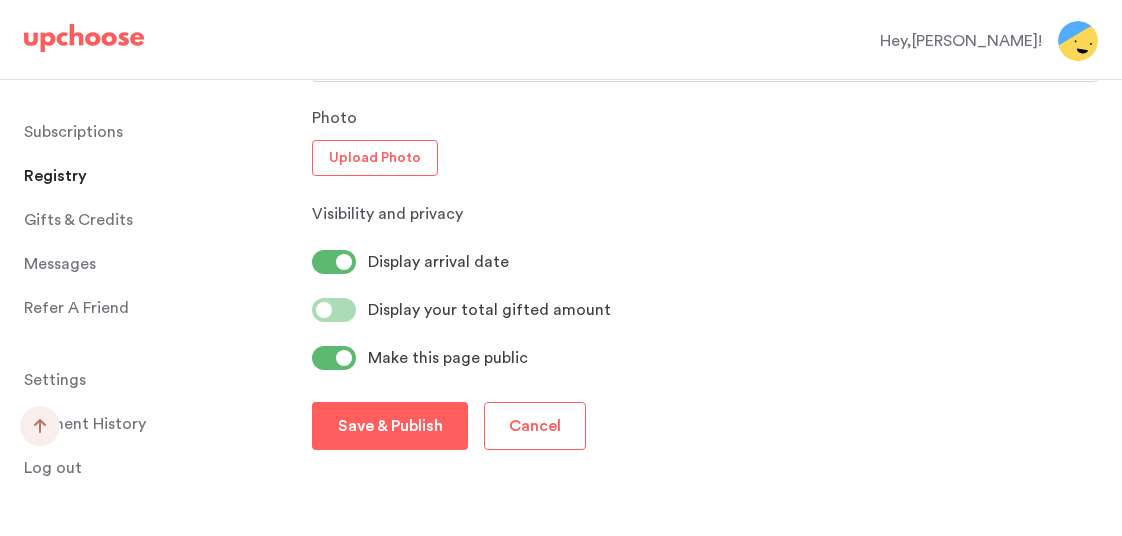 click on "Upload Photo" at bounding box center [375, 158] 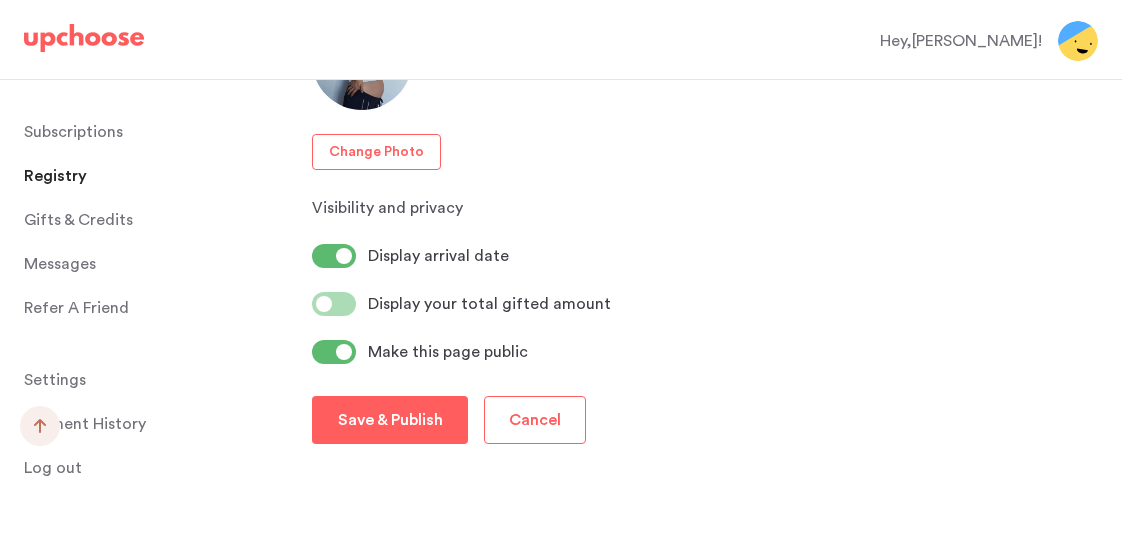scroll, scrollTop: 1467, scrollLeft: 0, axis: vertical 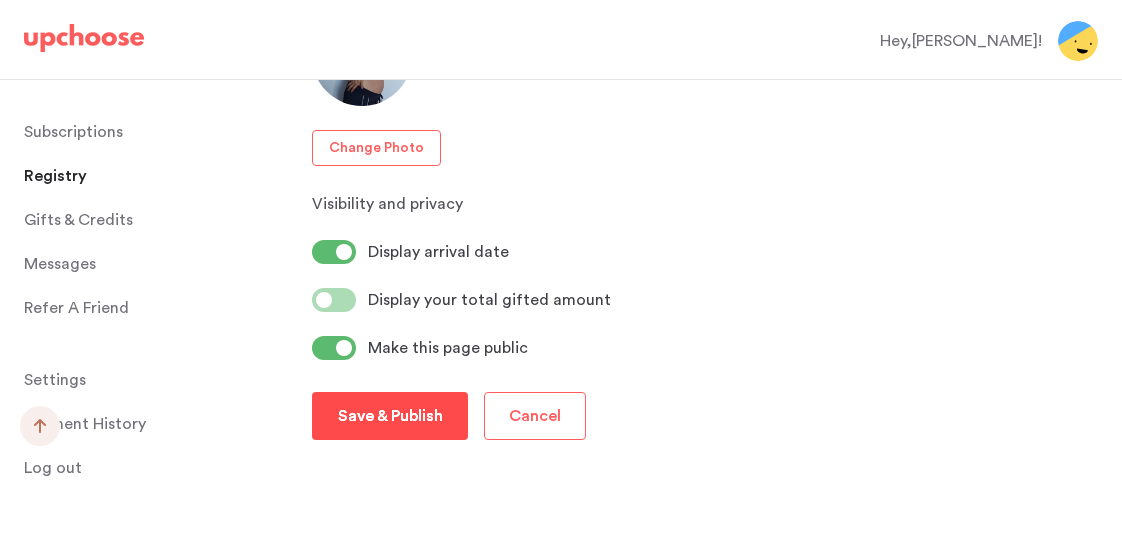 click on "Save & Publish" at bounding box center (390, 416) 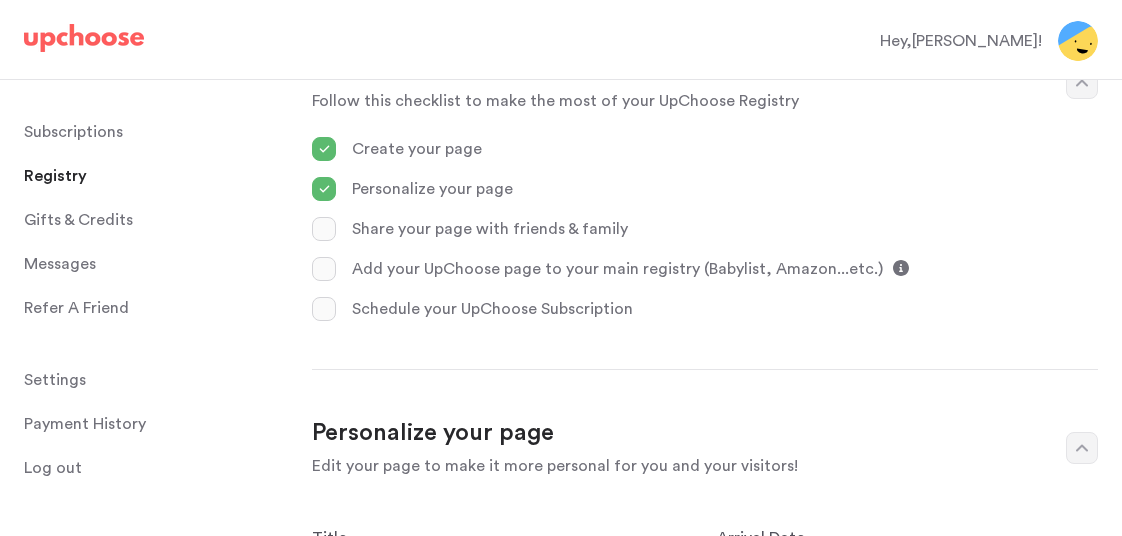 scroll, scrollTop: 500, scrollLeft: 0, axis: vertical 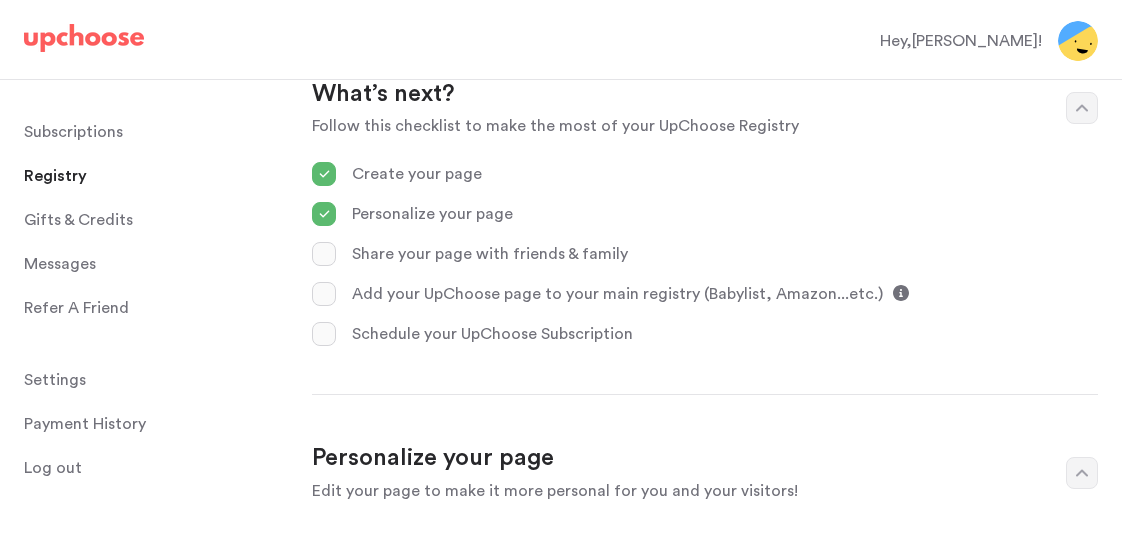 click at bounding box center (324, 294) 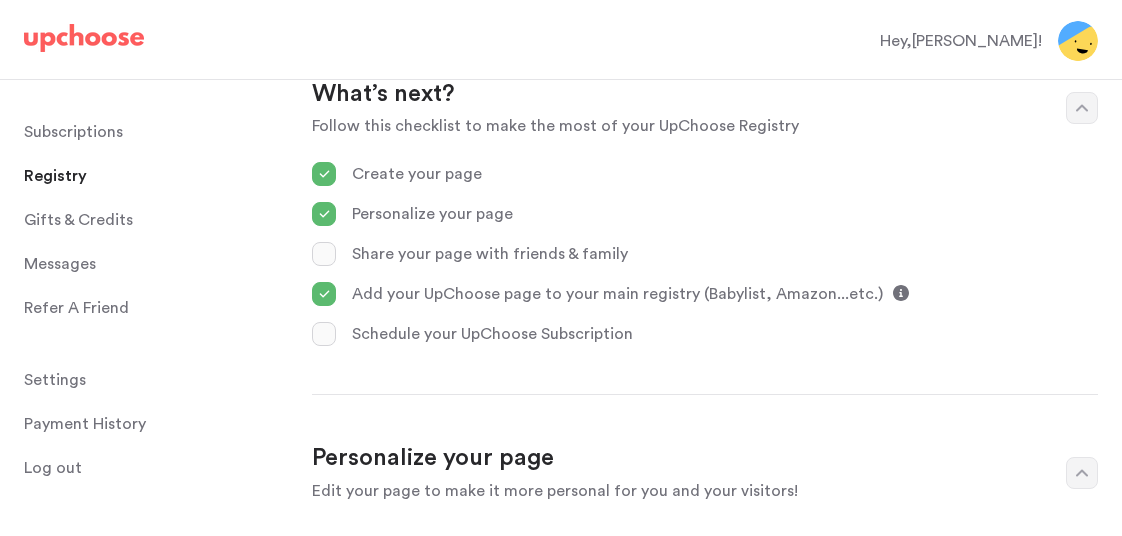 click at bounding box center [324, 294] 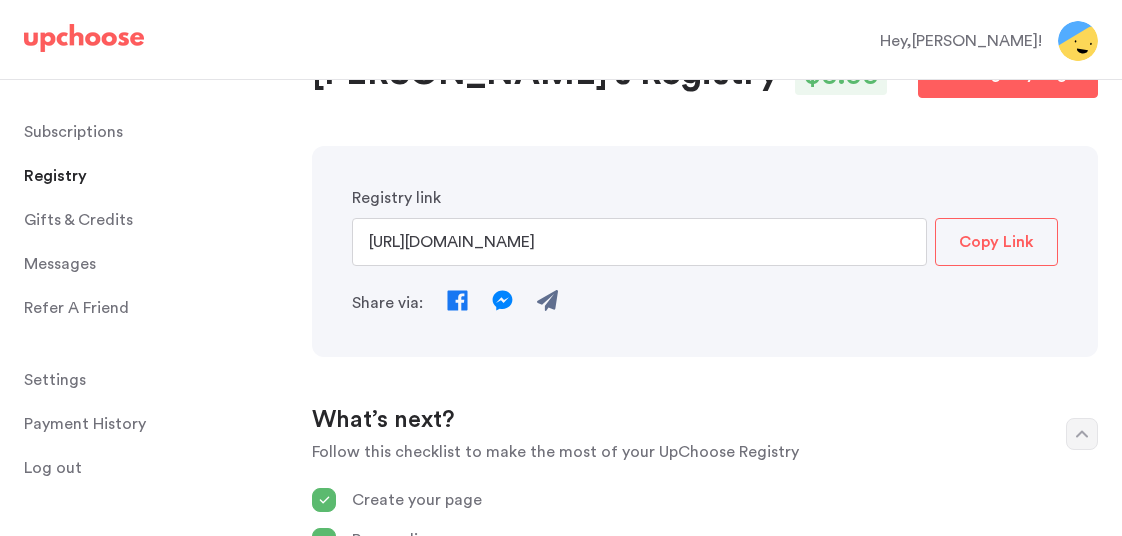 scroll, scrollTop: 167, scrollLeft: 0, axis: vertical 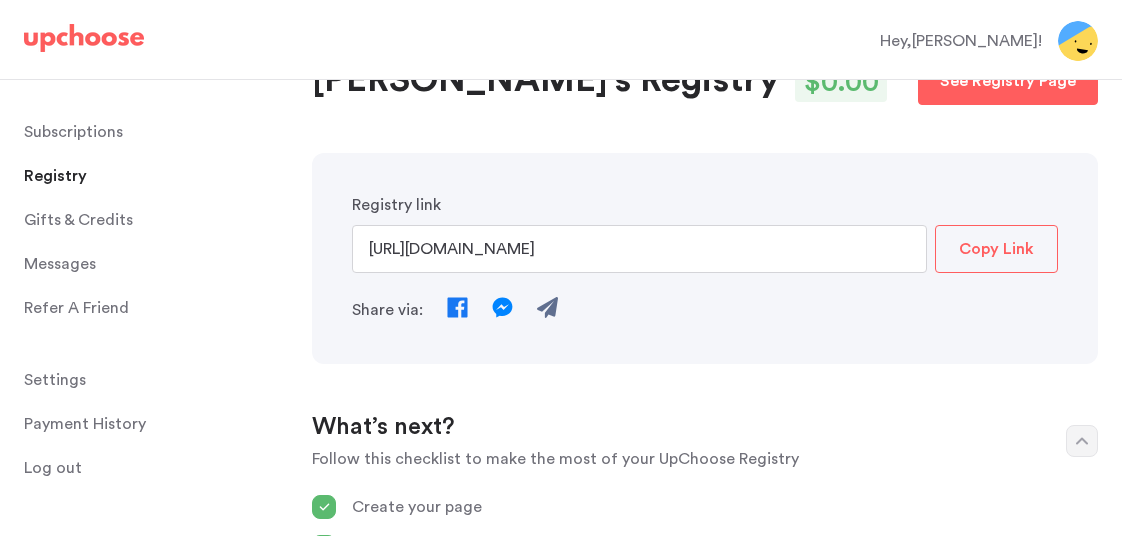 click on "Copy Link" at bounding box center (996, 249) 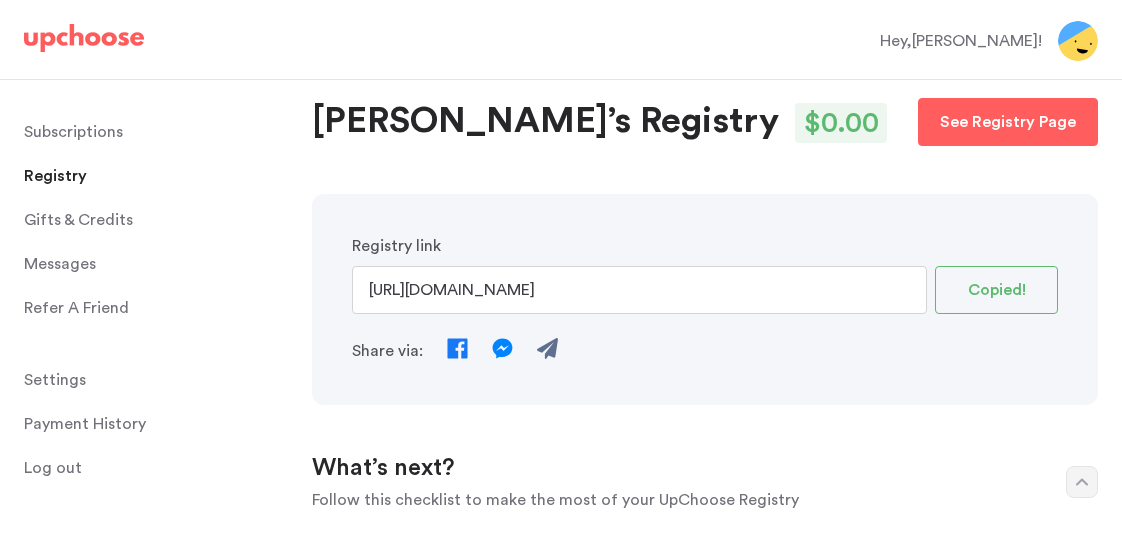 scroll, scrollTop: 0, scrollLeft: 0, axis: both 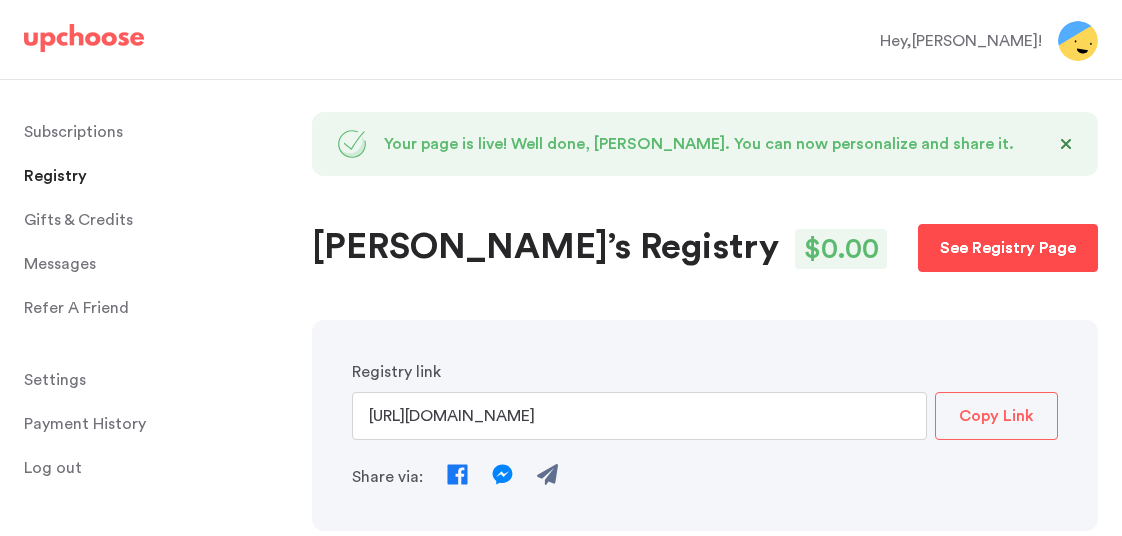 click on "See Registry Page" at bounding box center [1008, 248] 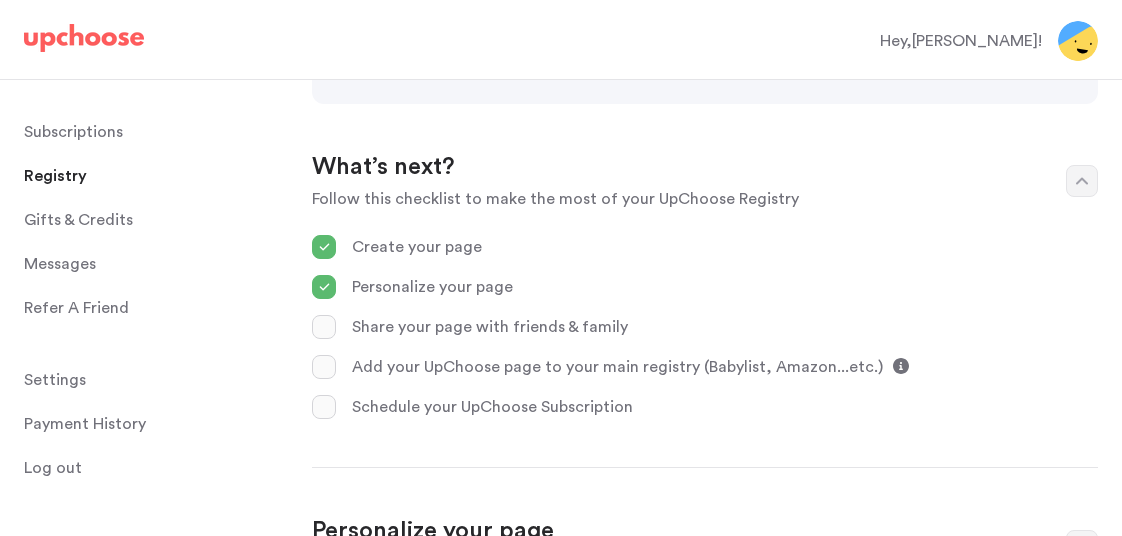 scroll, scrollTop: 433, scrollLeft: 0, axis: vertical 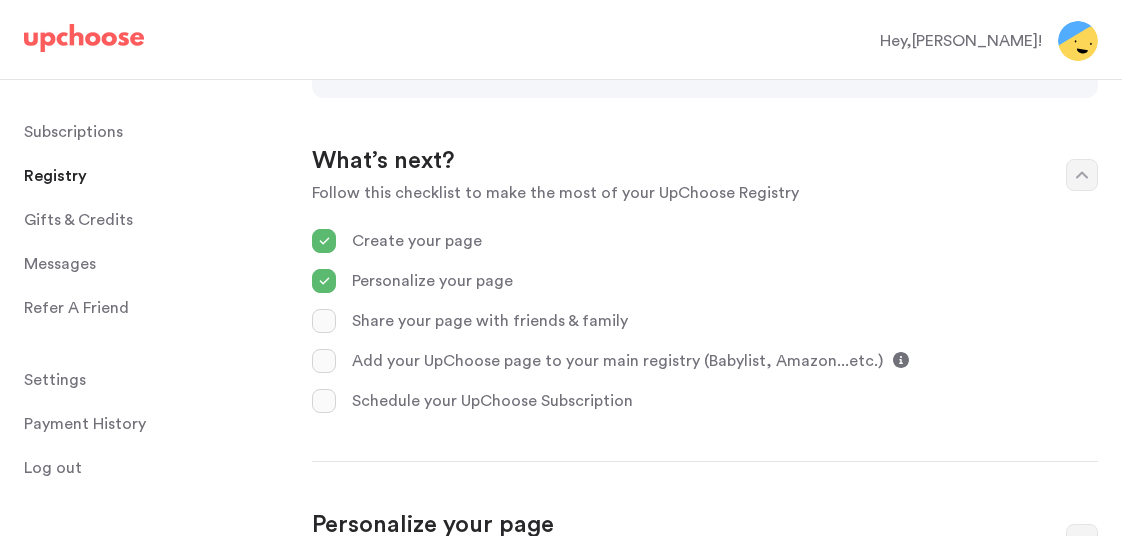 click at bounding box center (324, 361) 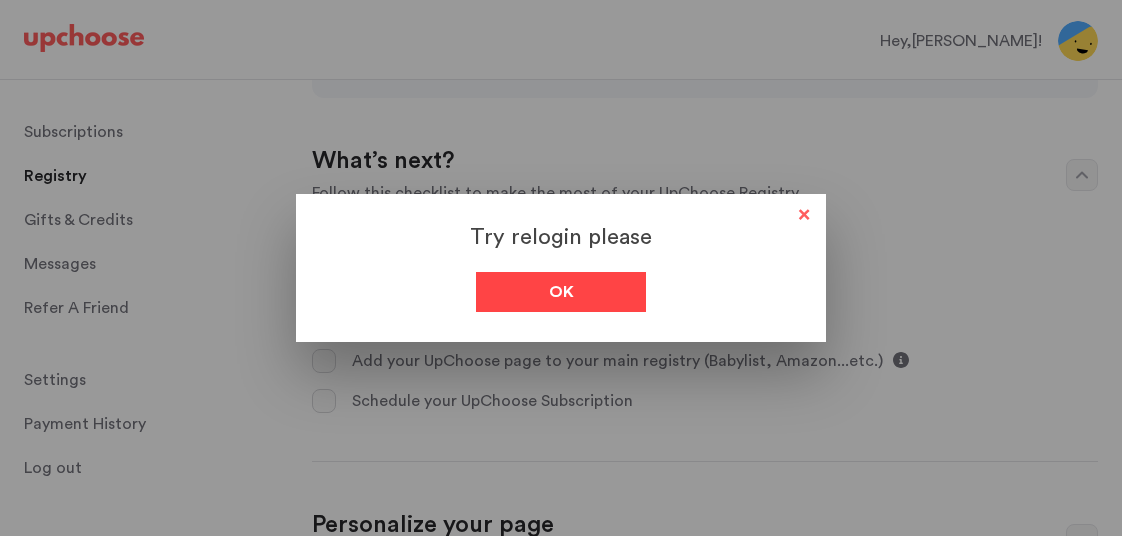 click on "Ok" at bounding box center (561, 292) 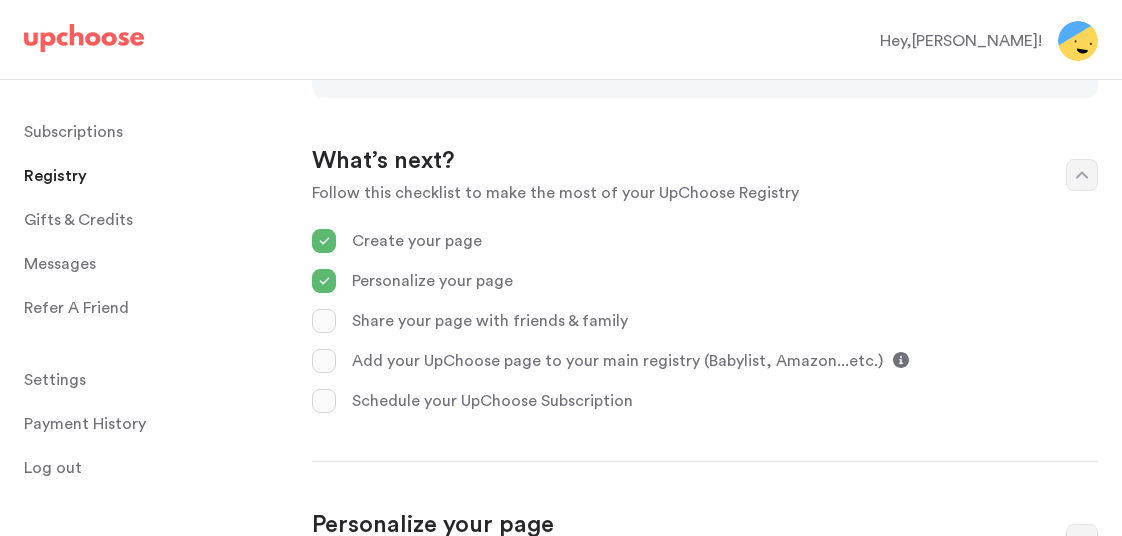 click at bounding box center [324, 361] 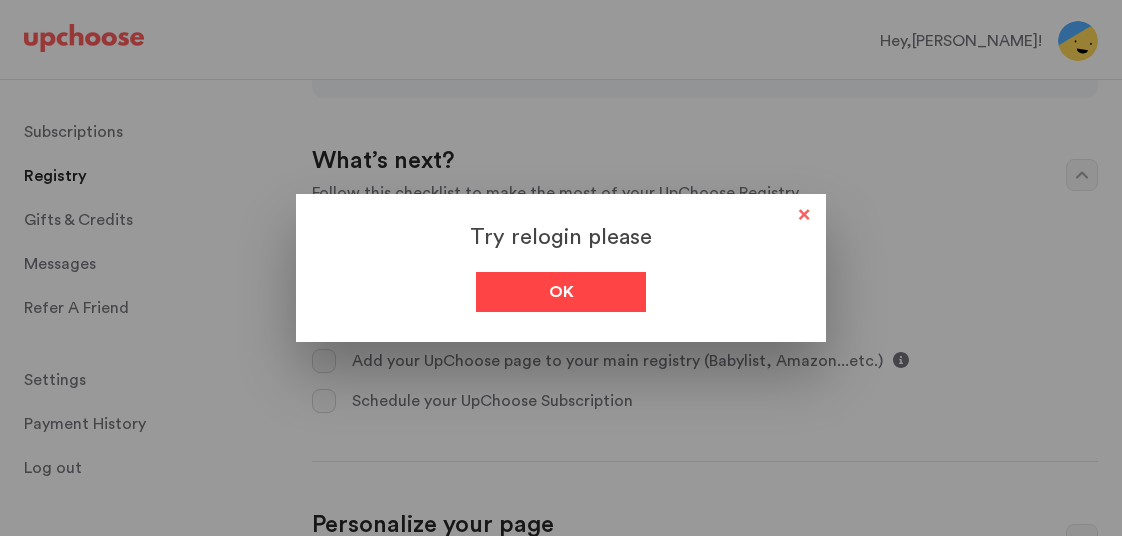 click on "Ok" at bounding box center (561, 292) 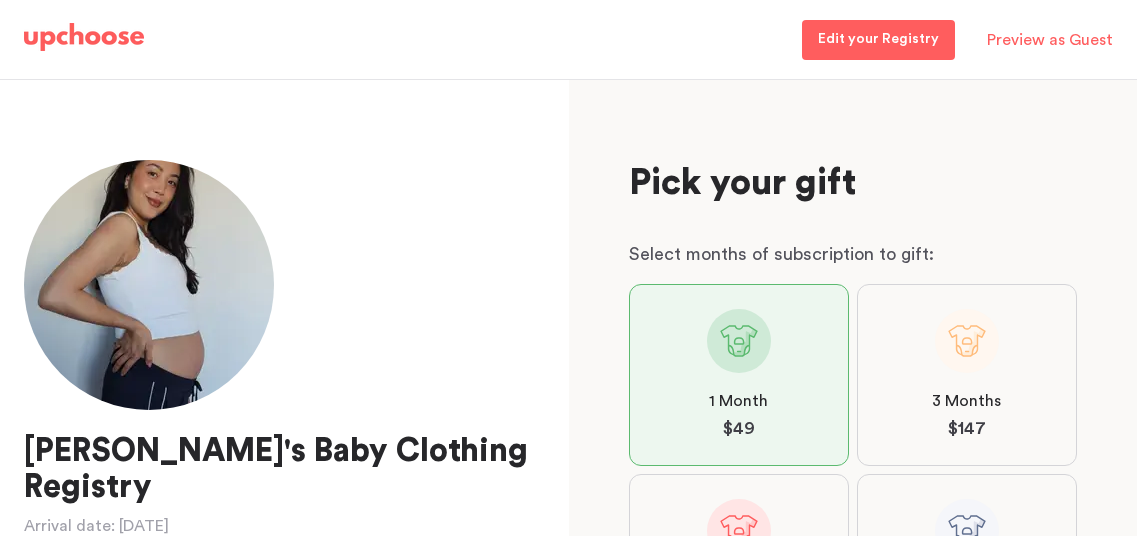 scroll, scrollTop: 0, scrollLeft: 0, axis: both 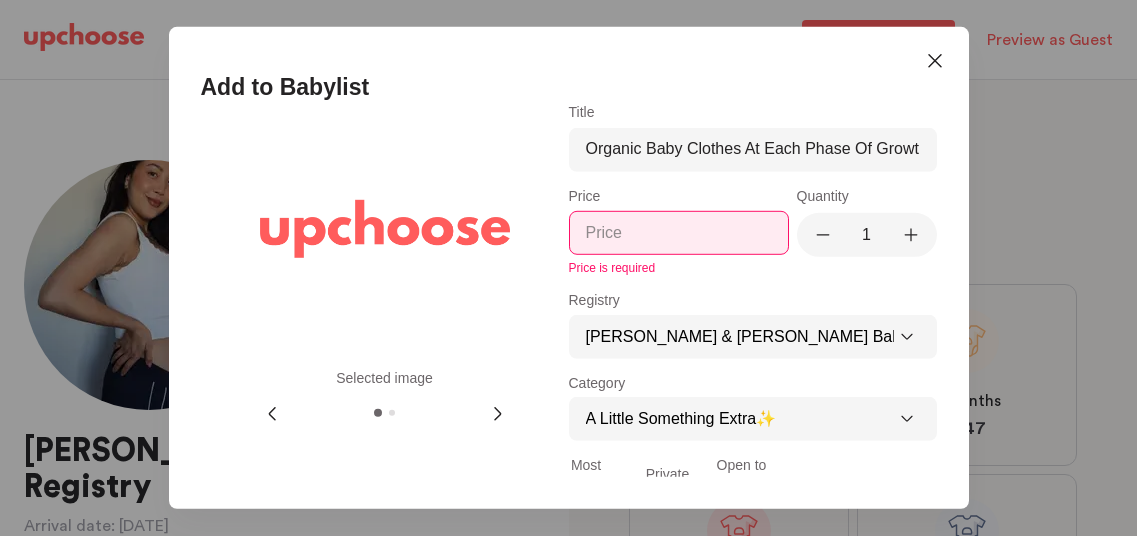 click 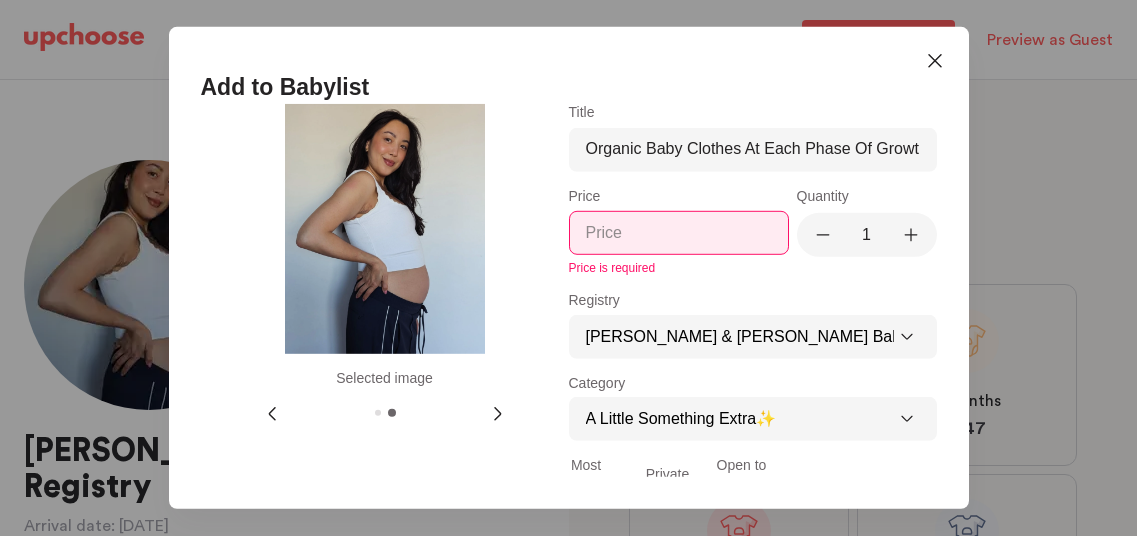 click 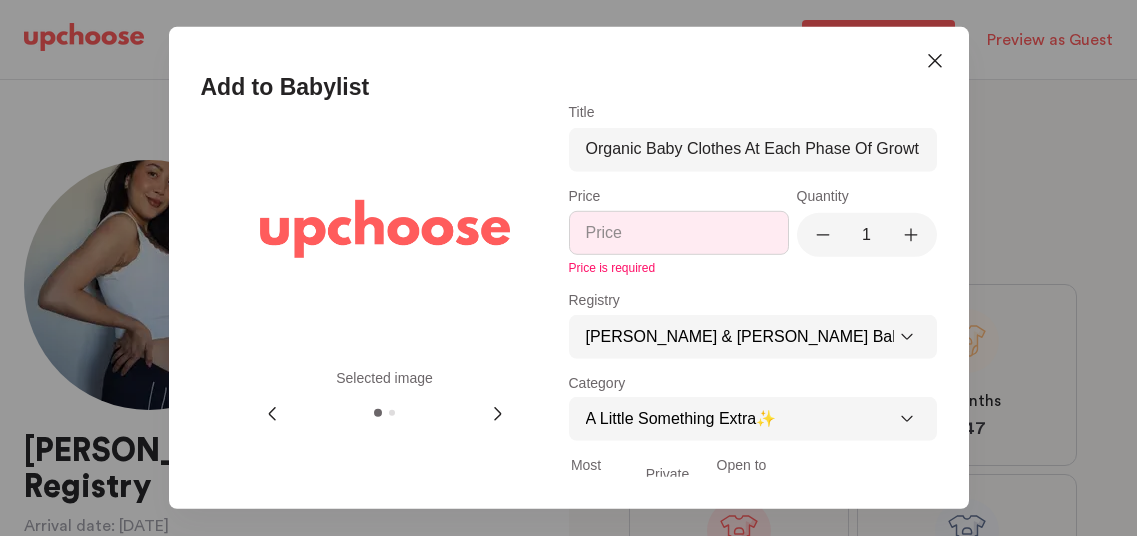 click on "Price" at bounding box center [679, 232] 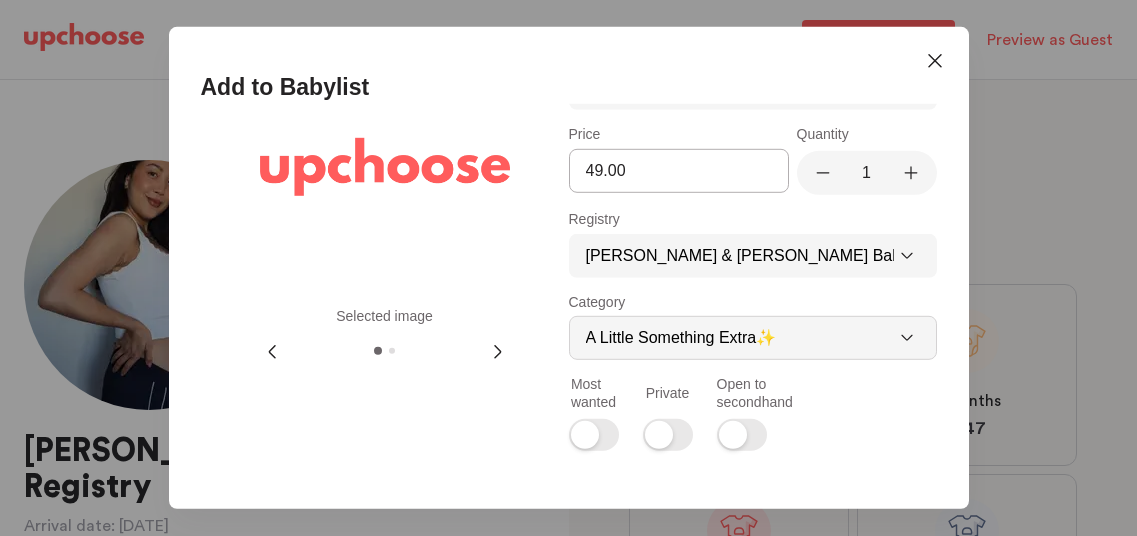 scroll, scrollTop: 67, scrollLeft: 0, axis: vertical 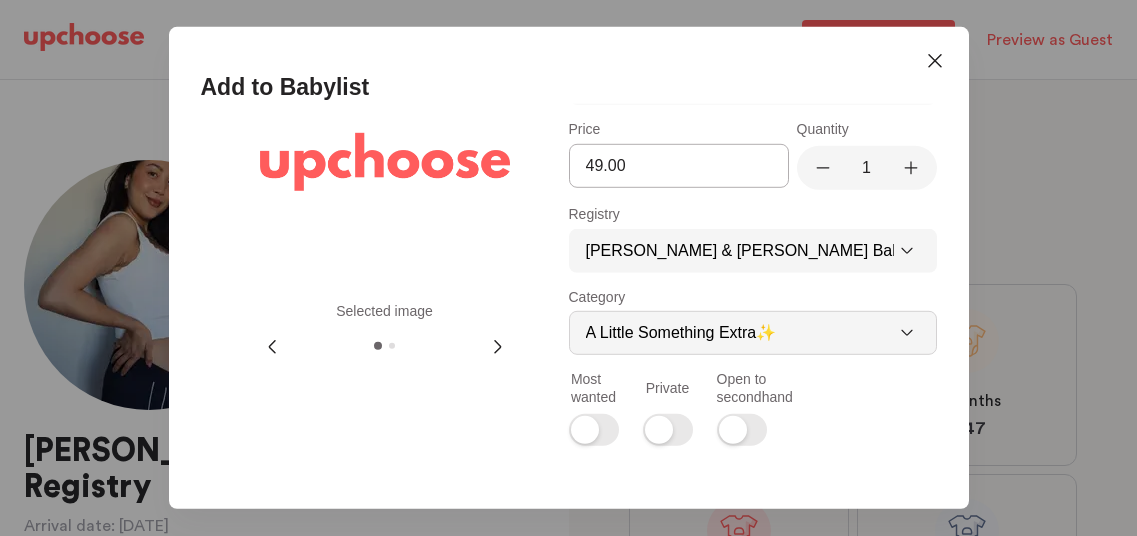 type on "49.00" 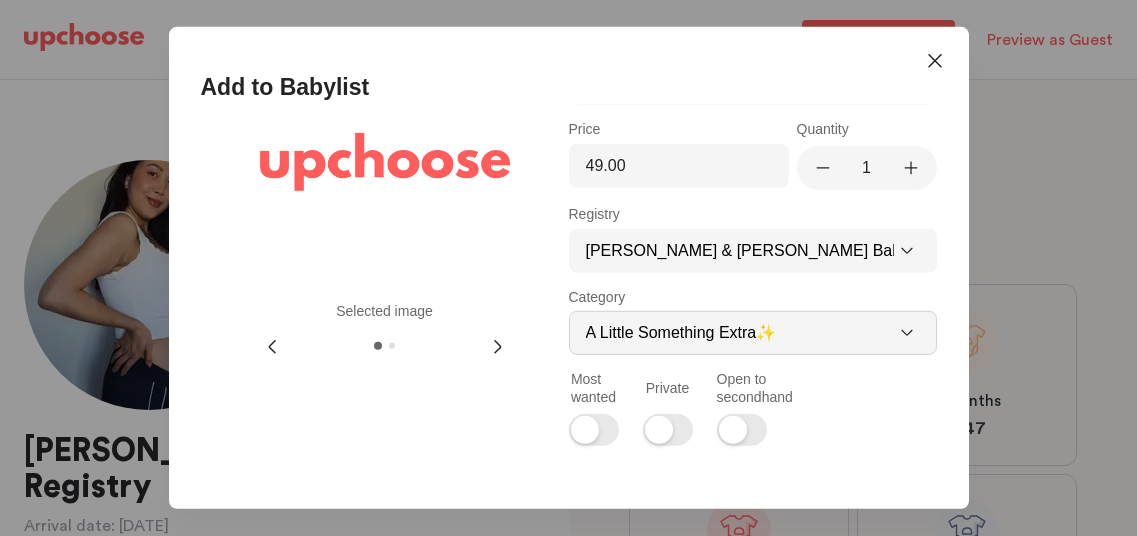 click on "A Little Something Extra✨ Feeding Sleeping Diapering Baby Gear Health & Safety Bathing Nursery & Decor Clothing Playing General It Takes a Village (Help & Favors) For the Parent(s) Private Cash & Gift Cards Other Other Baby Registries" at bounding box center [753, 333] 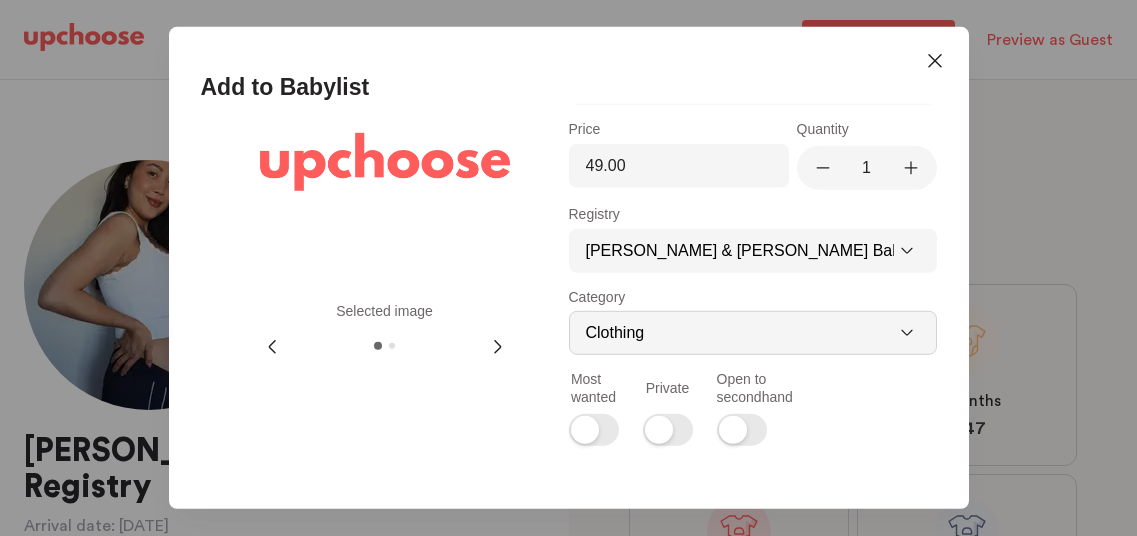 click on "A Little Something Extra✨ Feeding Sleeping Diapering Baby Gear Health & Safety Bathing Nursery & Decor Clothing Playing General It Takes a Village (Help & Favors) For the Parent(s) Private Cash & Gift Cards Other Other Baby Registries" at bounding box center [753, 333] 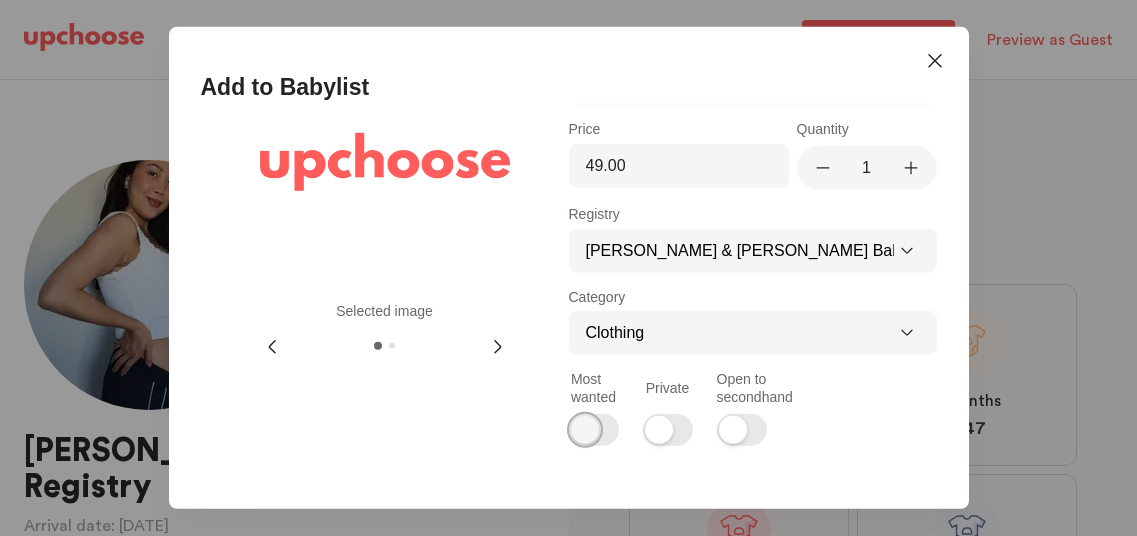 click on "Most wanted" at bounding box center [594, 430] 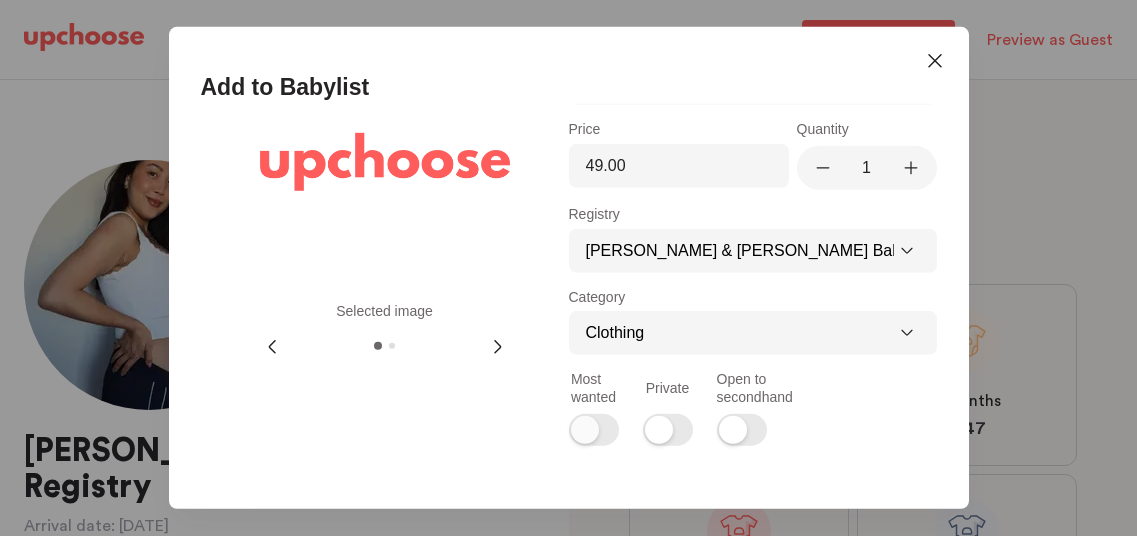 checkbox on "true" 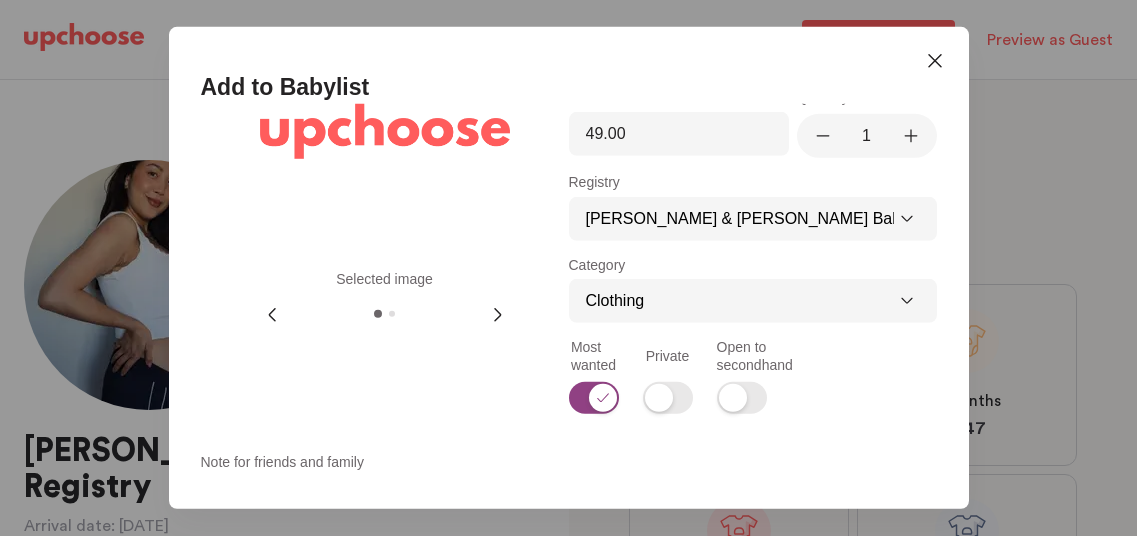 scroll, scrollTop: 261, scrollLeft: 0, axis: vertical 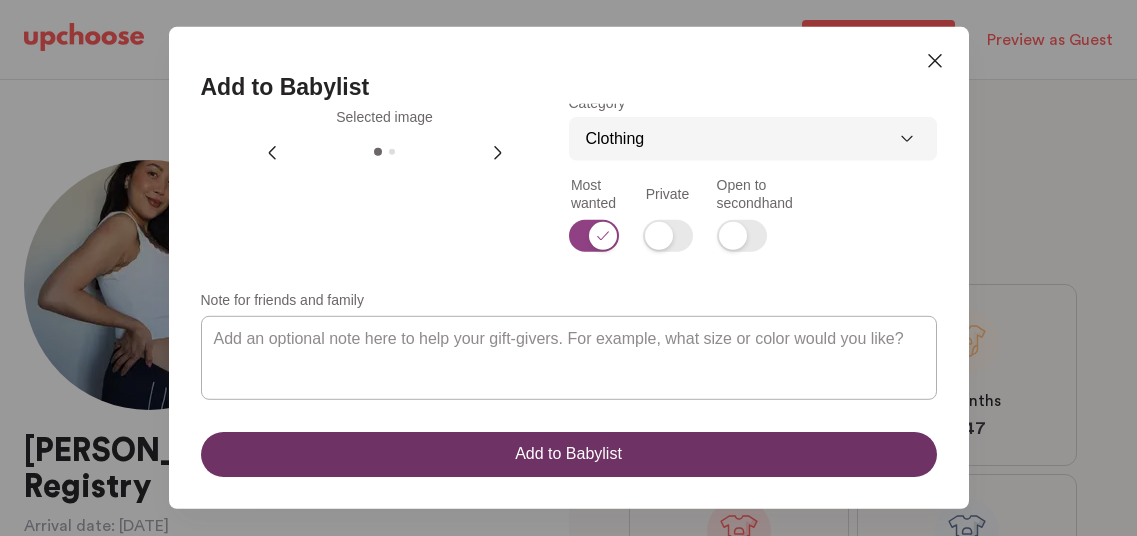 click on "Note for friends and family" at bounding box center [569, 357] 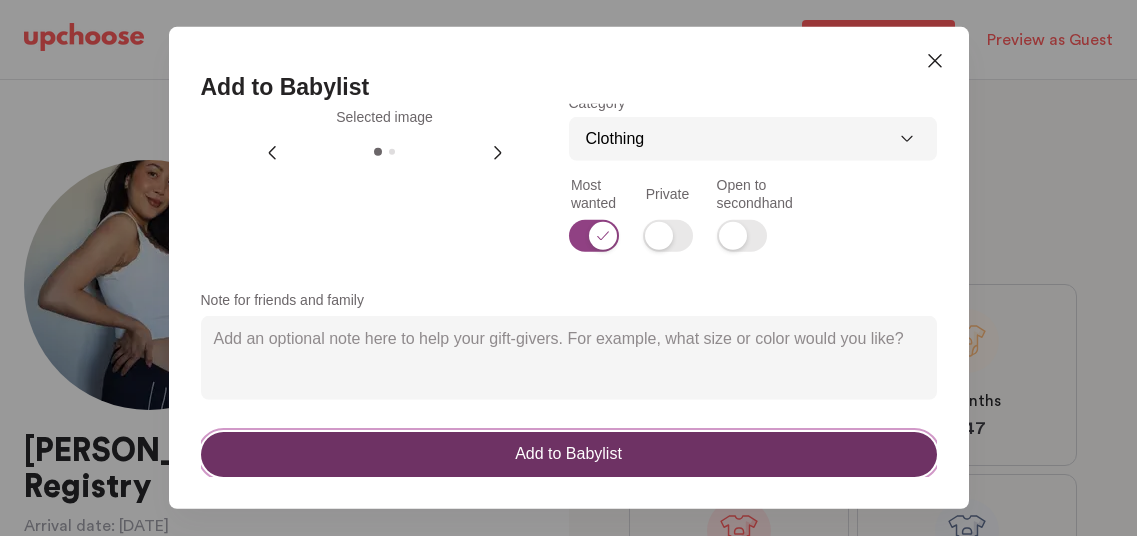 click on "Add to Babylist" at bounding box center [568, 453] 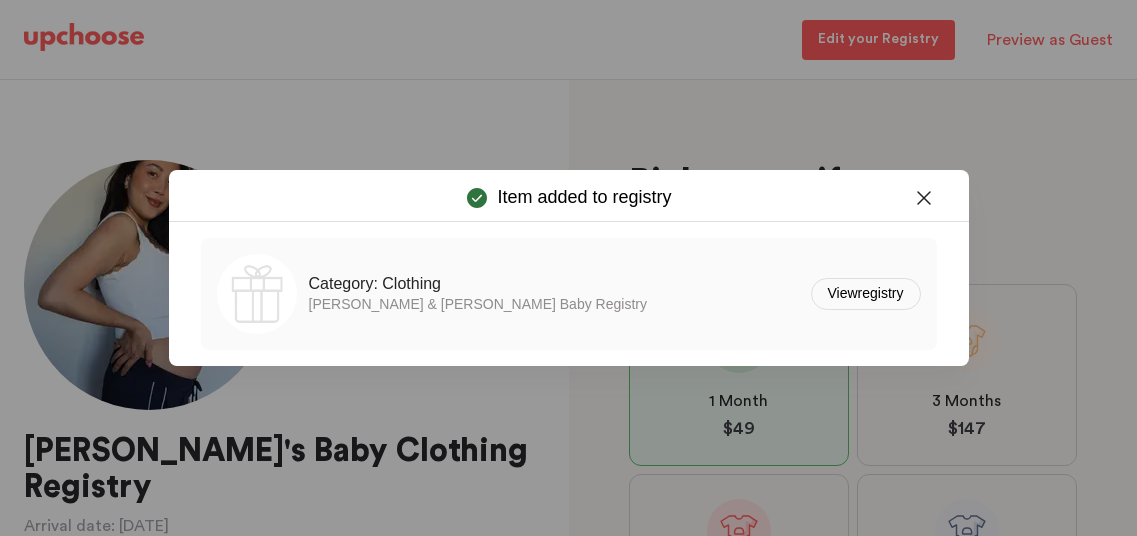 scroll, scrollTop: 0, scrollLeft: 0, axis: both 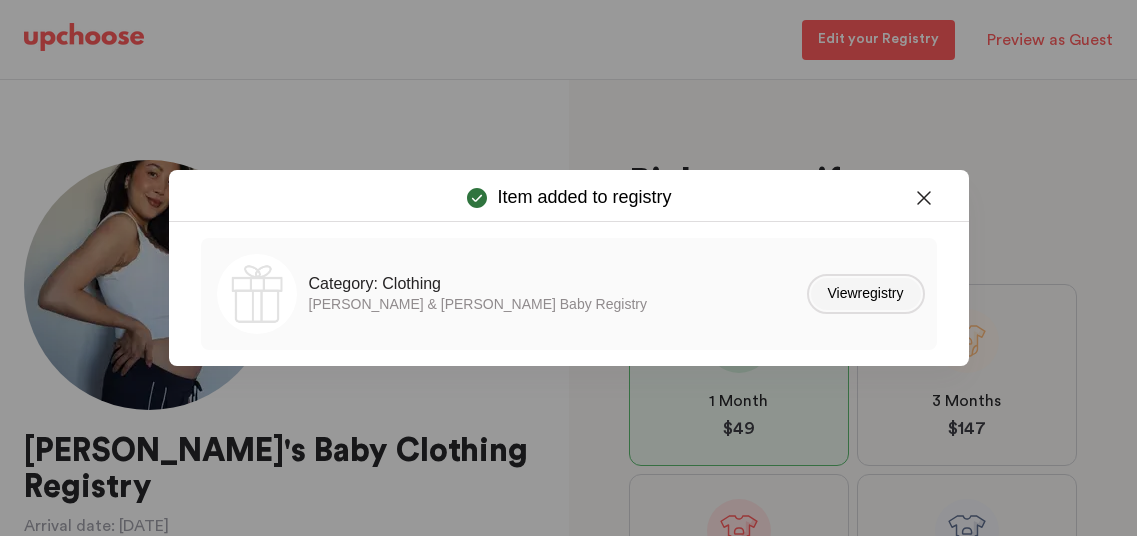 click on "registry" at bounding box center (881, 293) 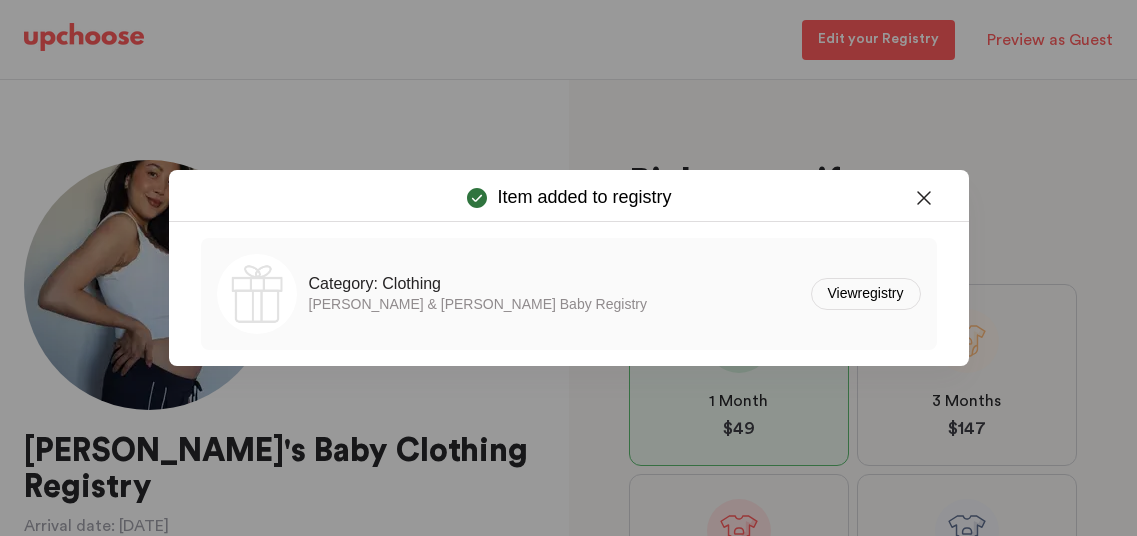 click on "Close Icon" 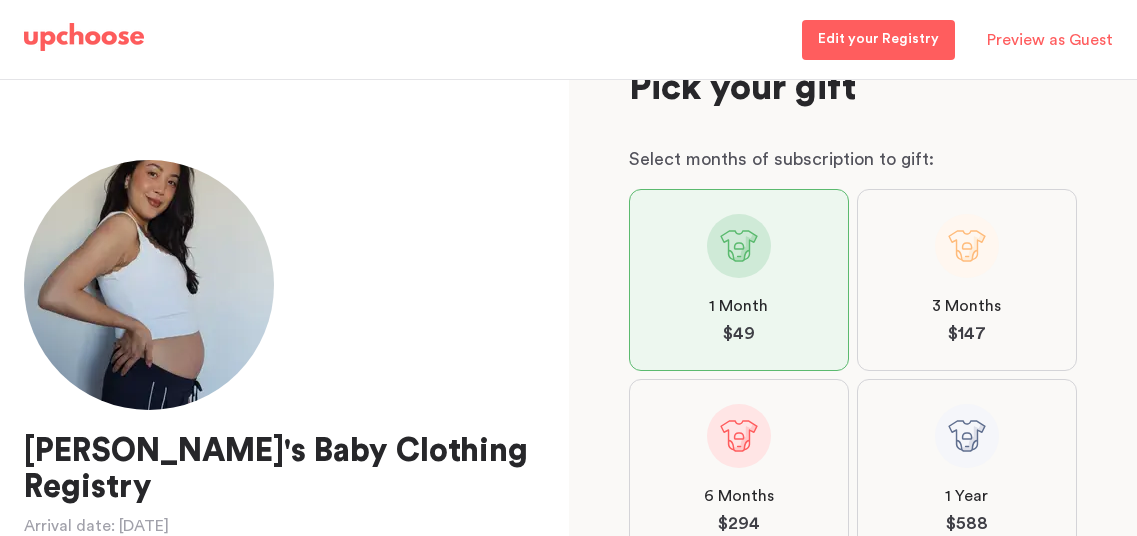 scroll, scrollTop: 67, scrollLeft: 0, axis: vertical 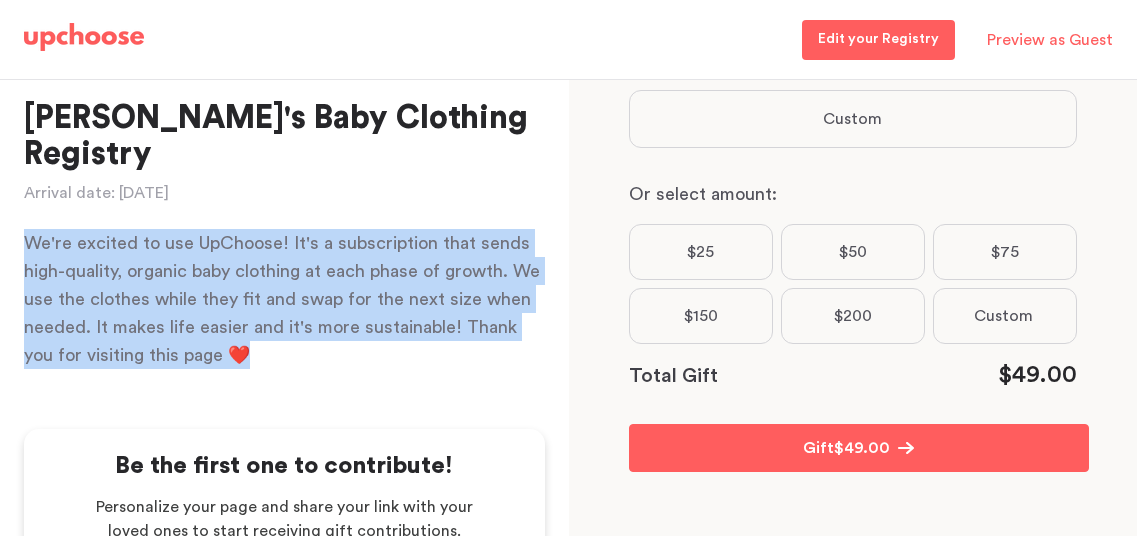 drag, startPoint x: 222, startPoint y: 325, endPoint x: 25, endPoint y: 212, distance: 227.10791 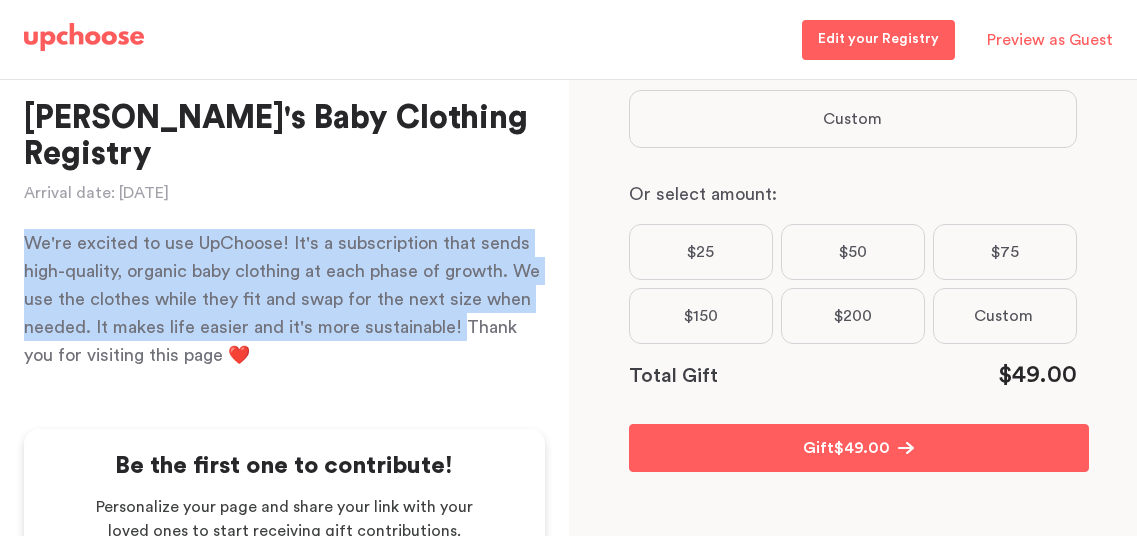 drag, startPoint x: 457, startPoint y: 288, endPoint x: 30, endPoint y: 207, distance: 434.61478 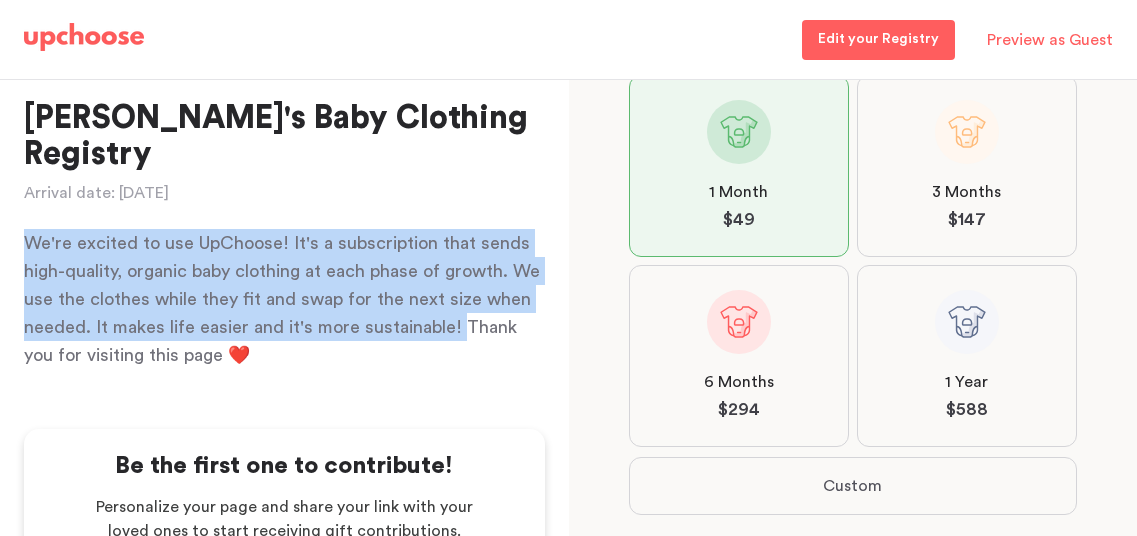 scroll, scrollTop: 243, scrollLeft: 0, axis: vertical 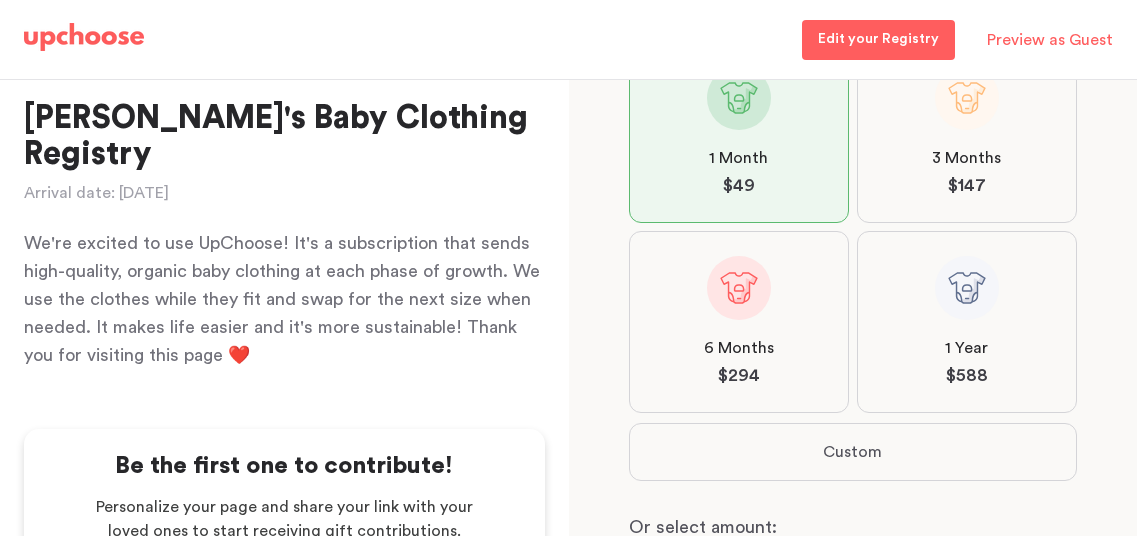 click on "6 Months $ 294" at bounding box center [739, 322] 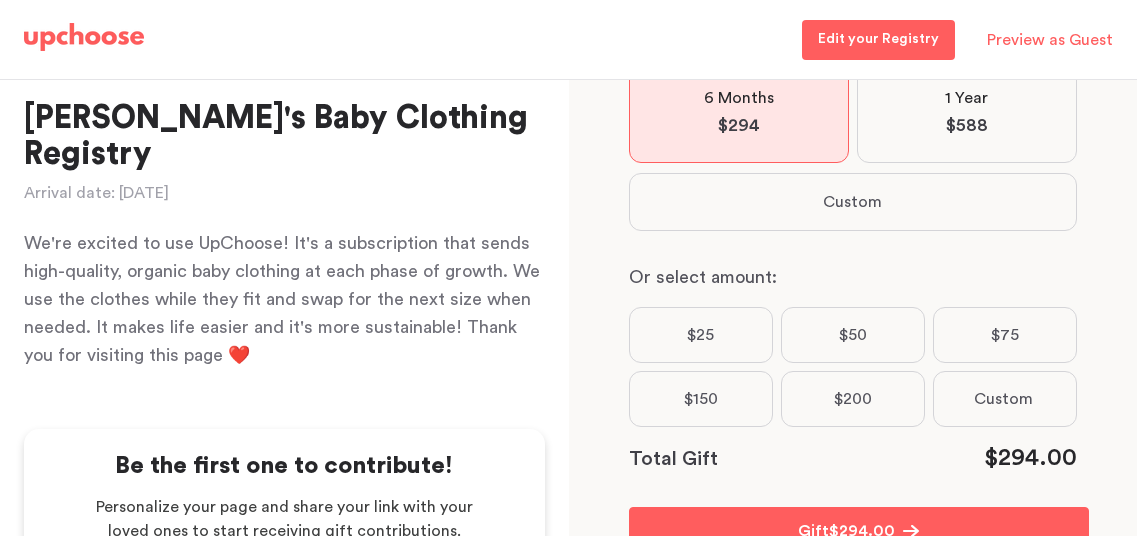 scroll, scrollTop: 576, scrollLeft: 0, axis: vertical 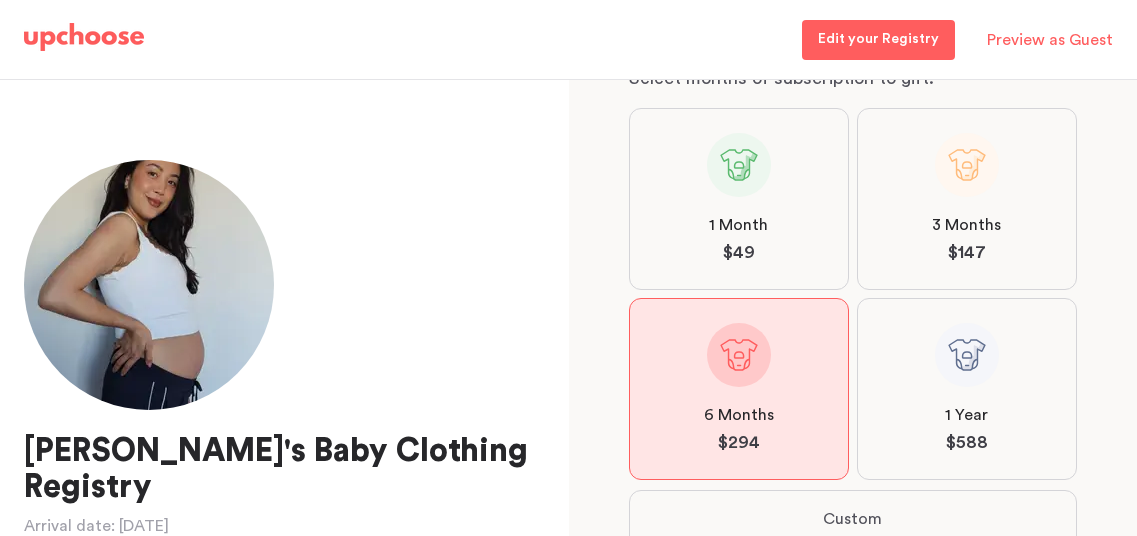 click on "1 Month $ 49" at bounding box center [739, 199] 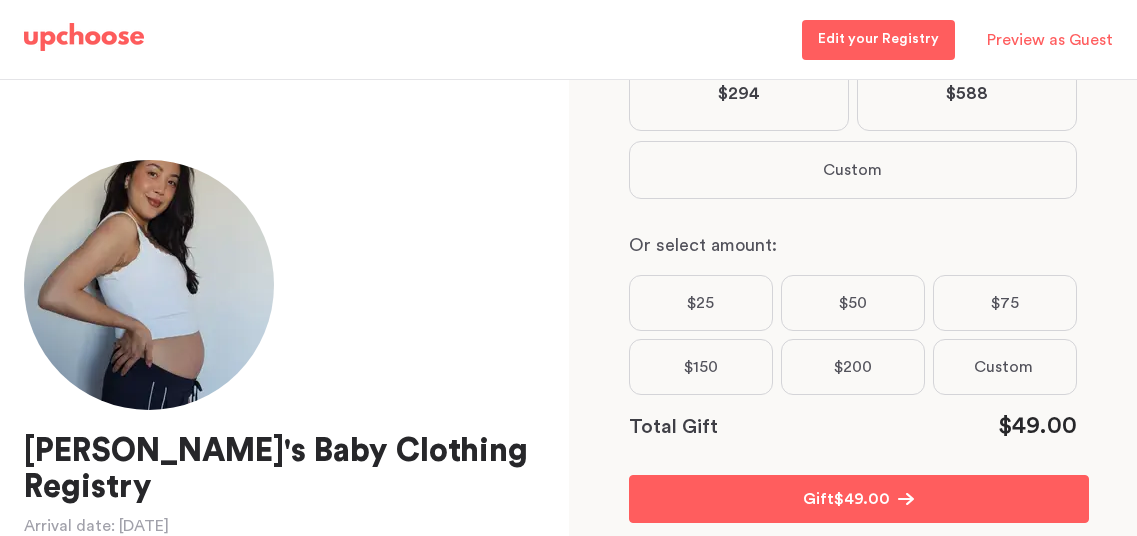scroll, scrollTop: 576, scrollLeft: 0, axis: vertical 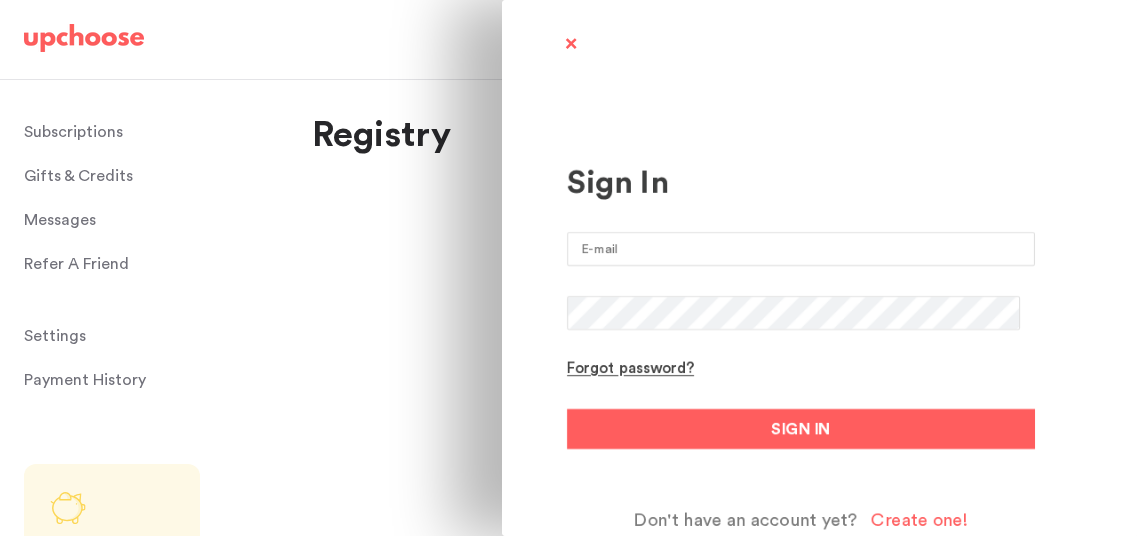 click at bounding box center (801, 249) 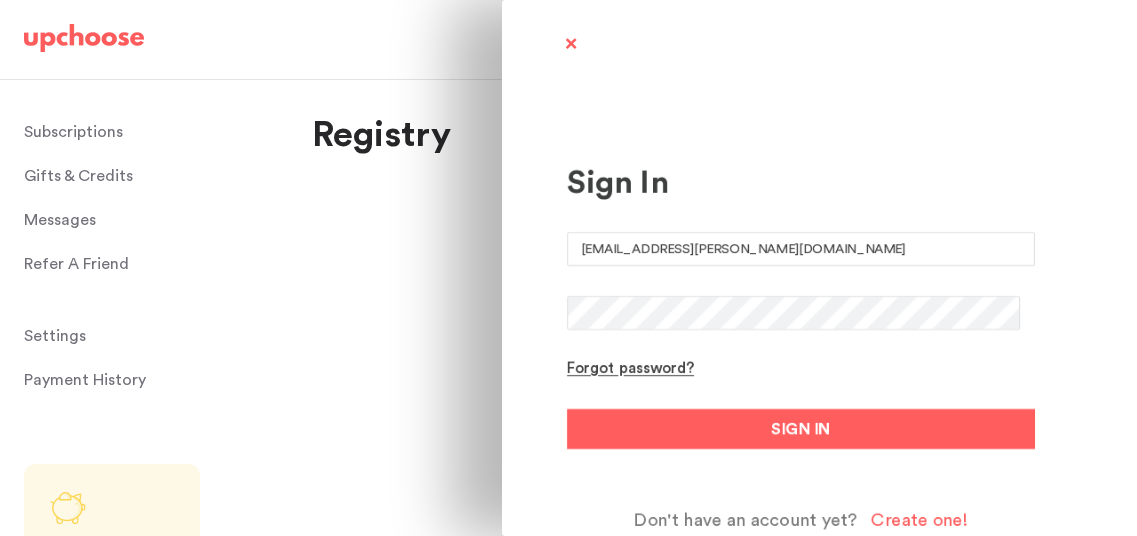 type on "[EMAIL_ADDRESS][PERSON_NAME][DOMAIN_NAME]" 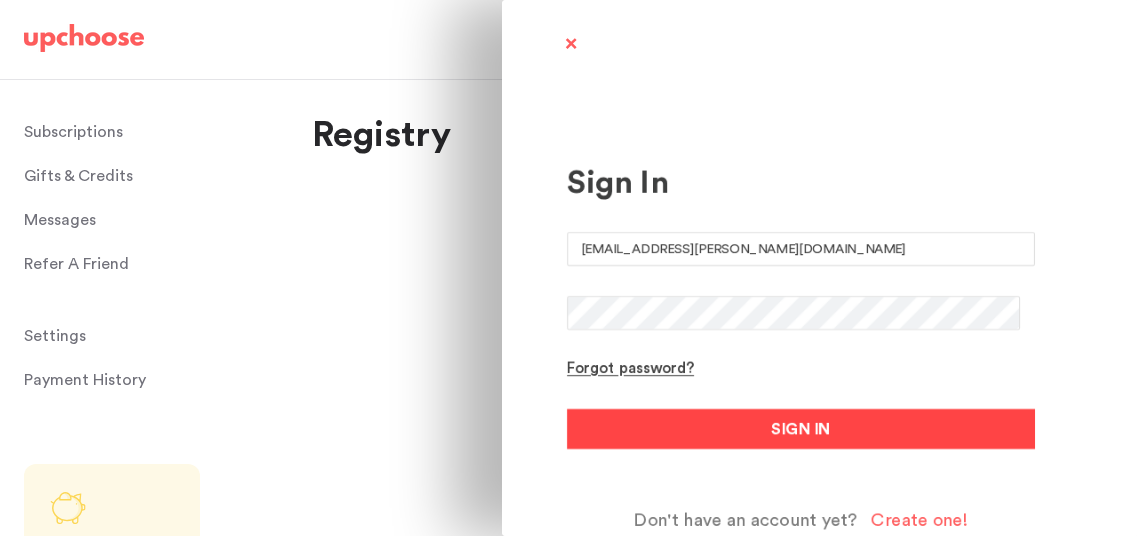 click on "SIGN IN" at bounding box center (801, 429) 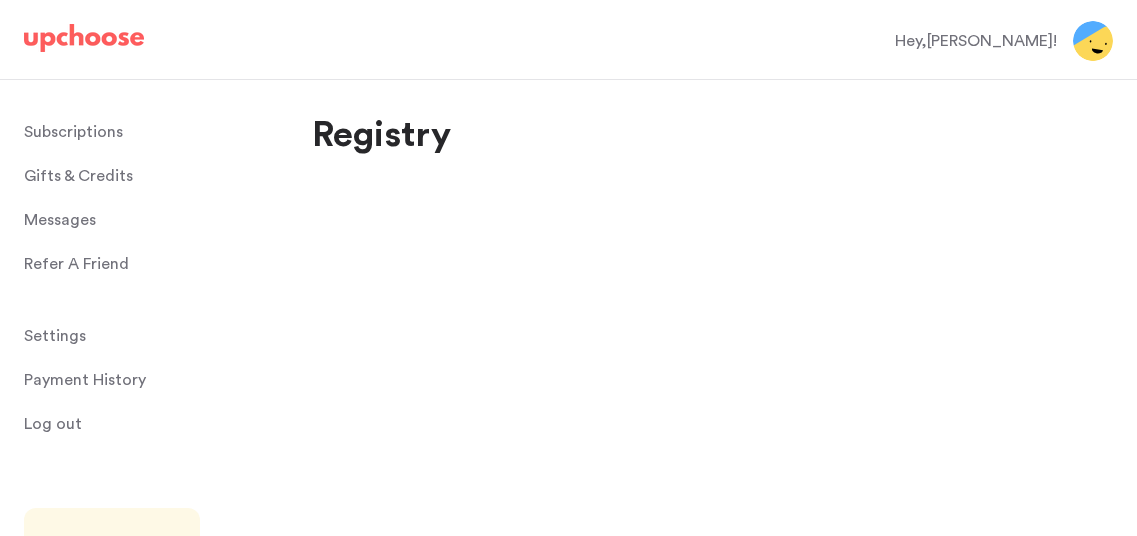 select on "49" 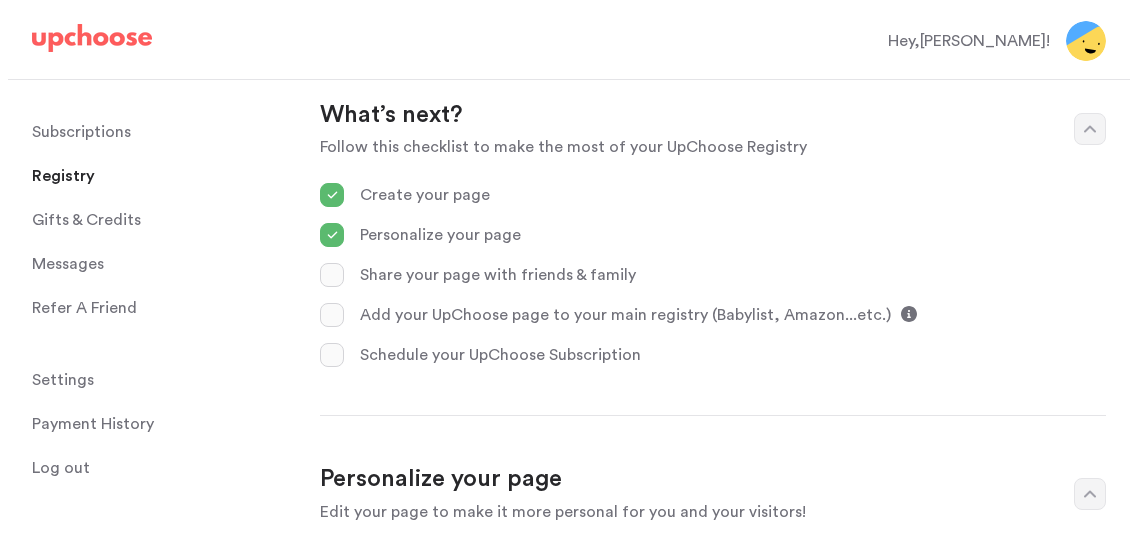 scroll, scrollTop: 500, scrollLeft: 0, axis: vertical 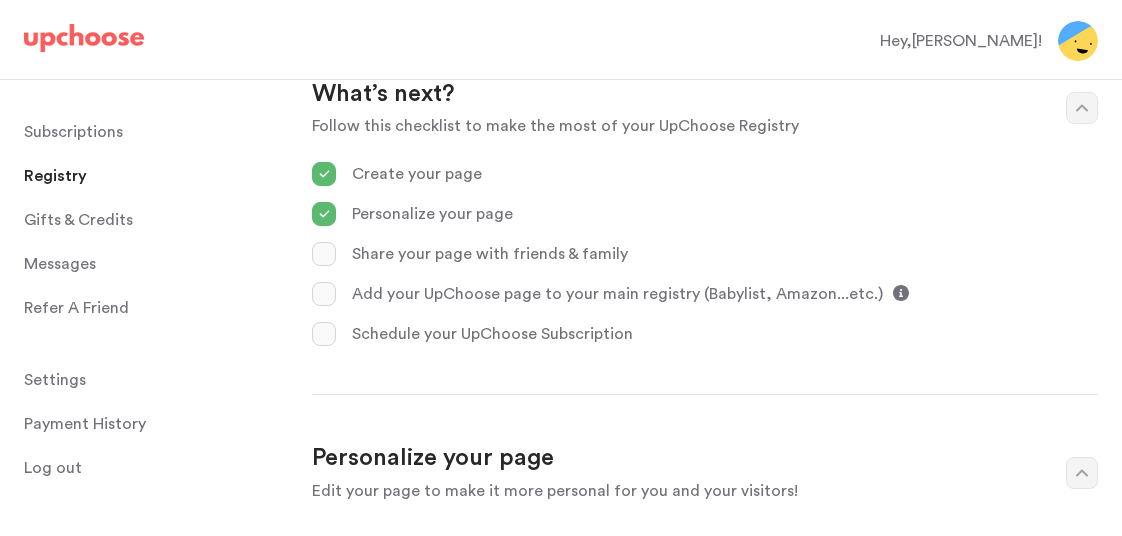 click at bounding box center [324, 294] 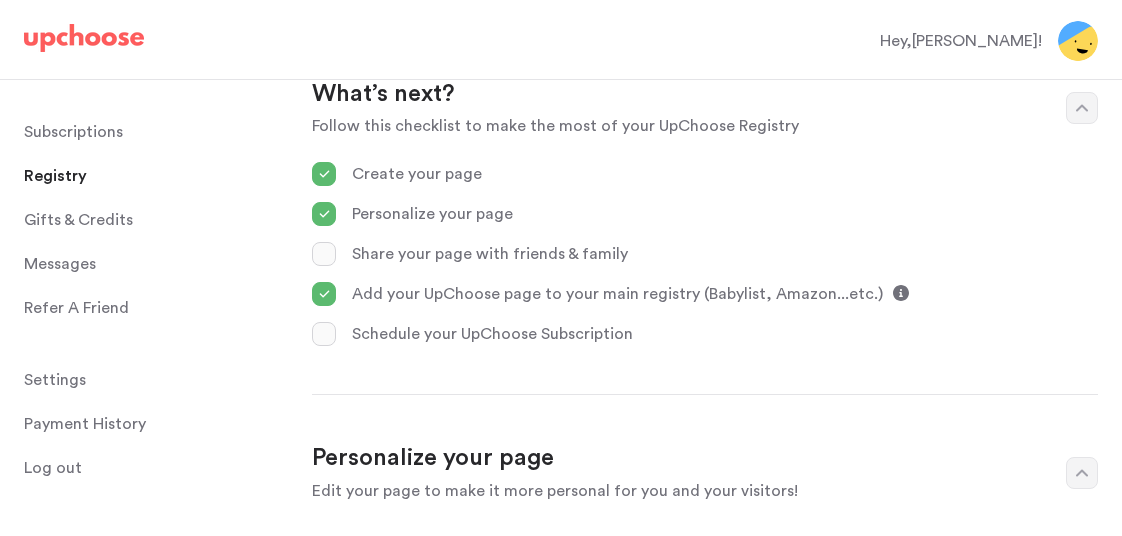 click 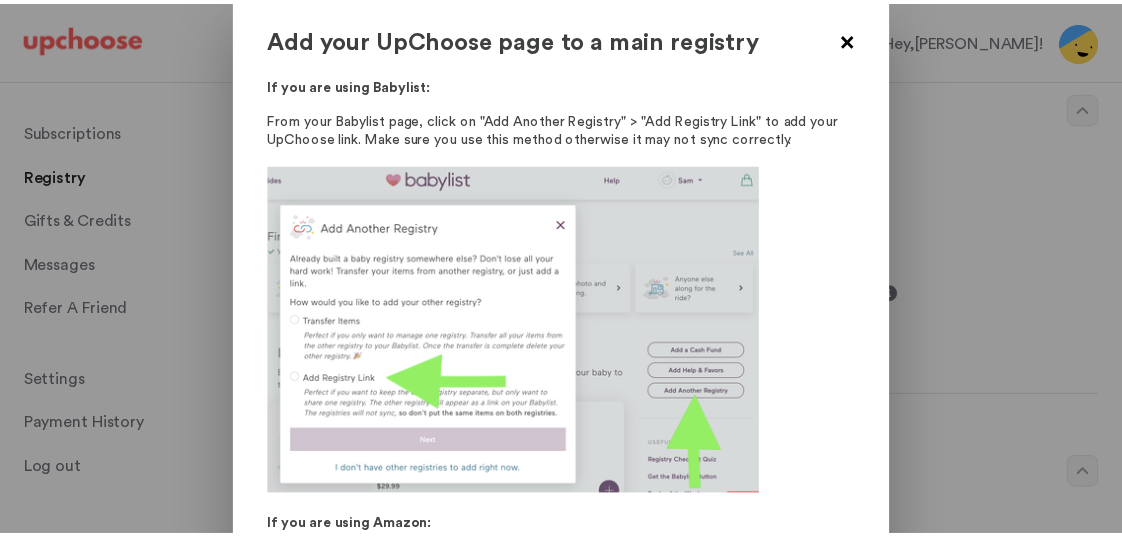 scroll, scrollTop: 0, scrollLeft: 0, axis: both 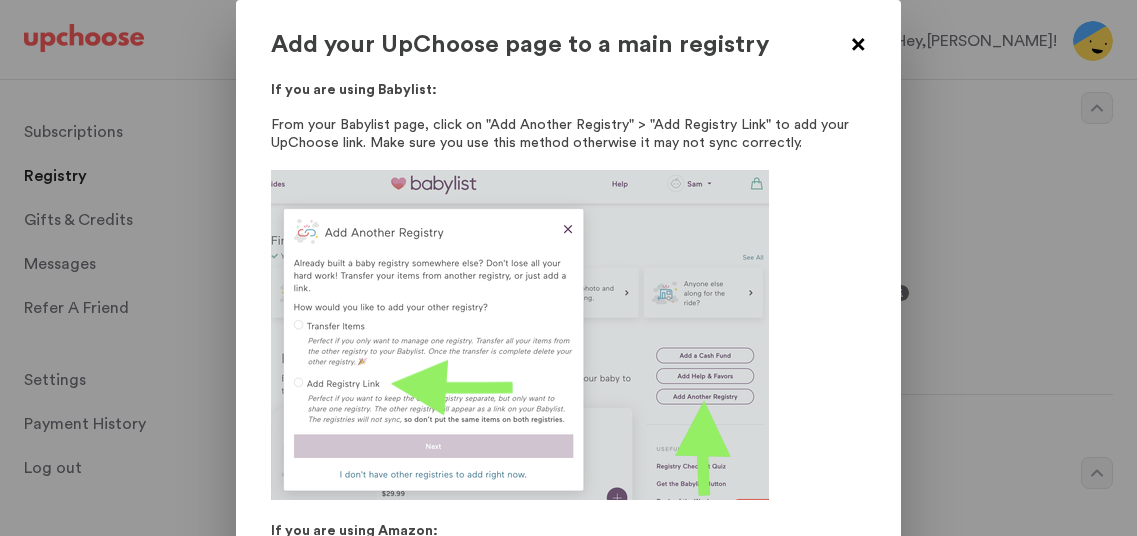 click at bounding box center (858, 46) 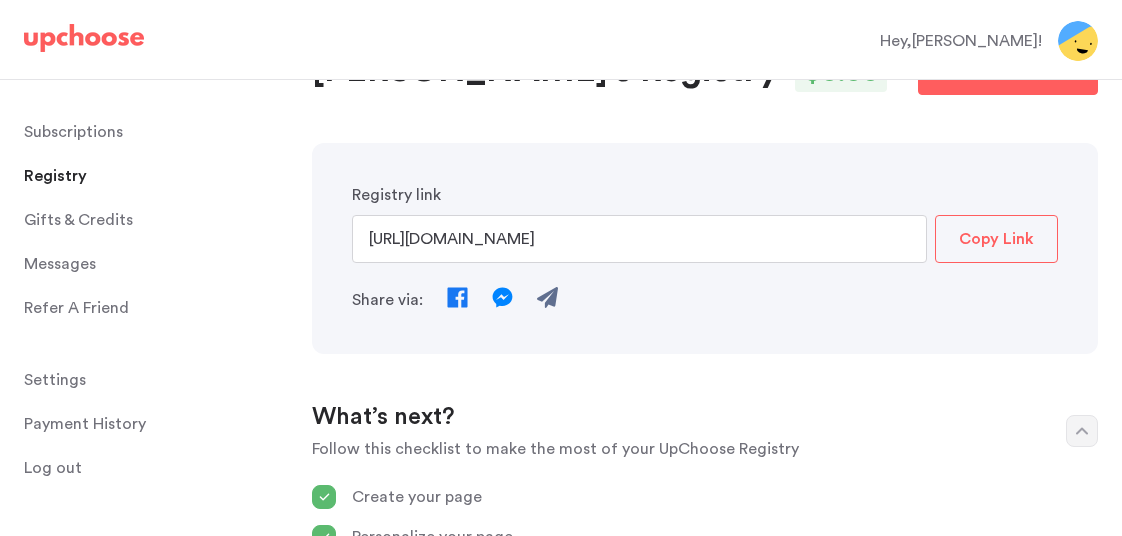scroll, scrollTop: 167, scrollLeft: 0, axis: vertical 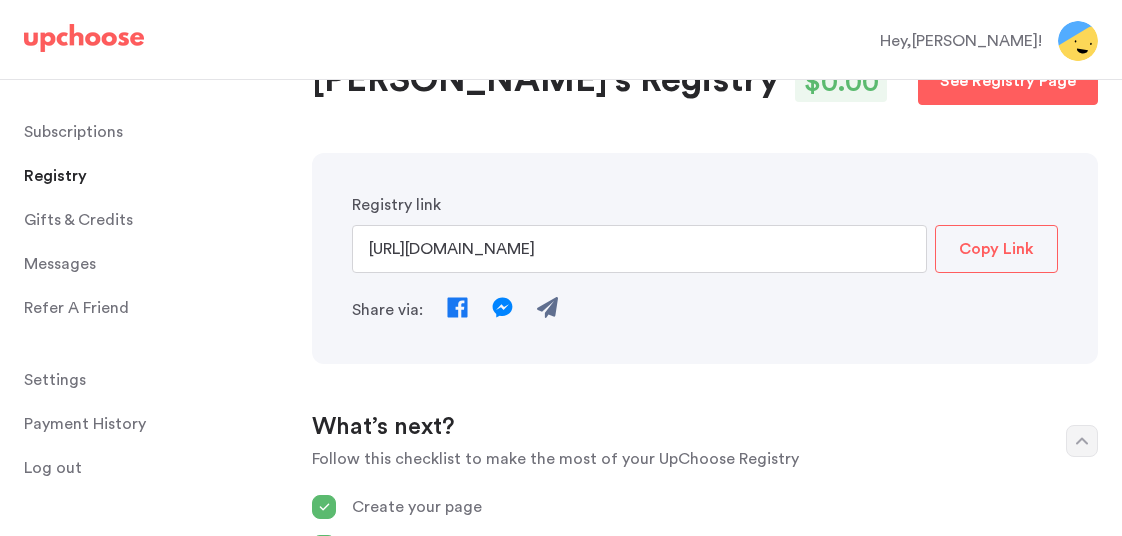 click on "Copy Link" at bounding box center [996, 249] 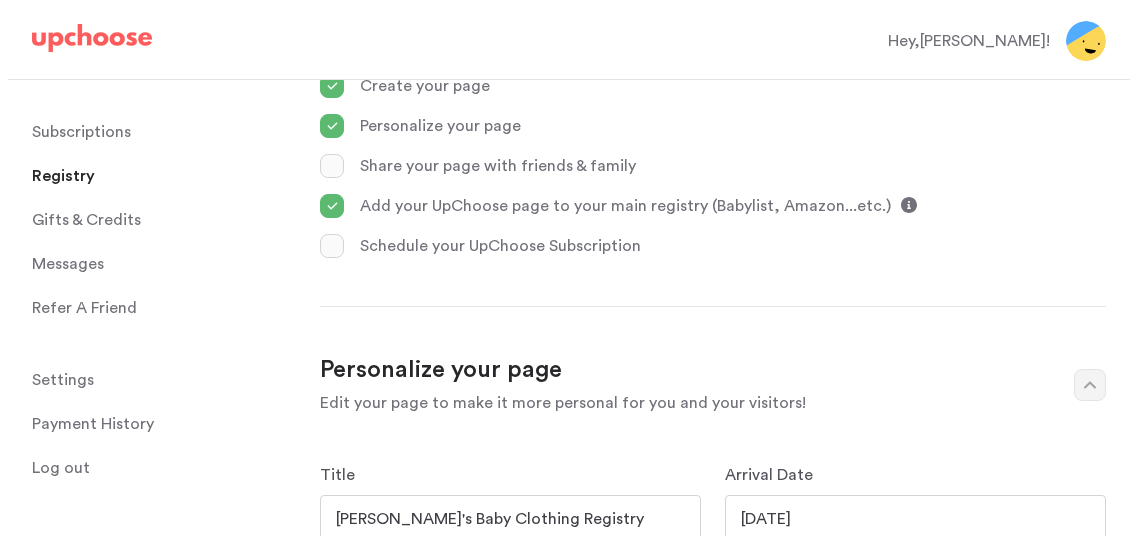 scroll, scrollTop: 600, scrollLeft: 0, axis: vertical 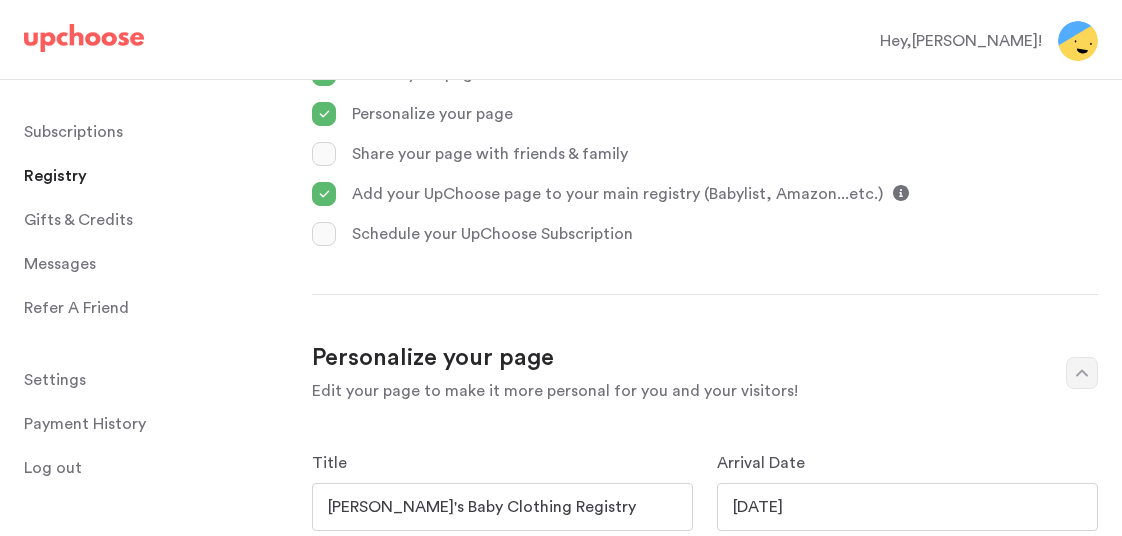 click 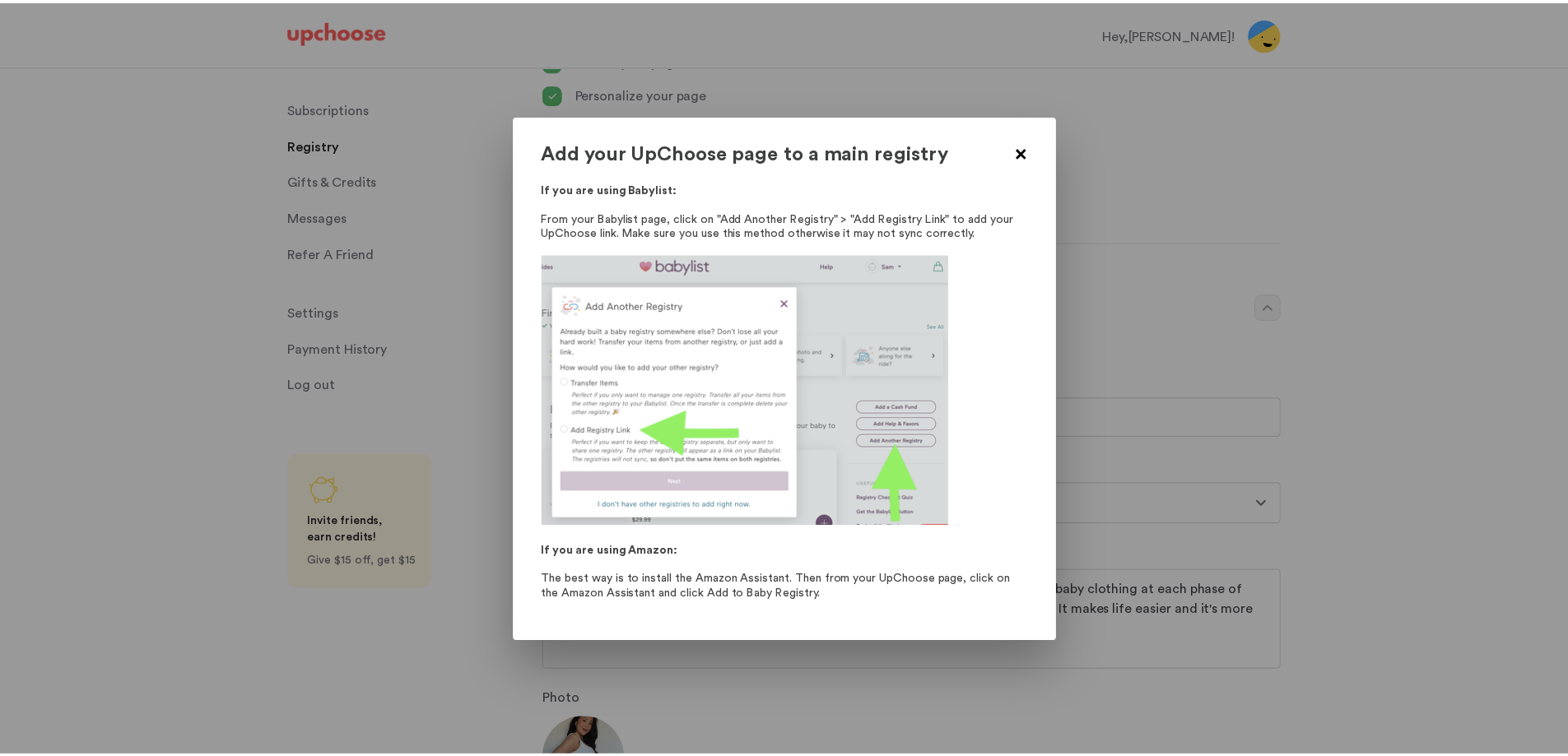 scroll, scrollTop: 0, scrollLeft: 0, axis: both 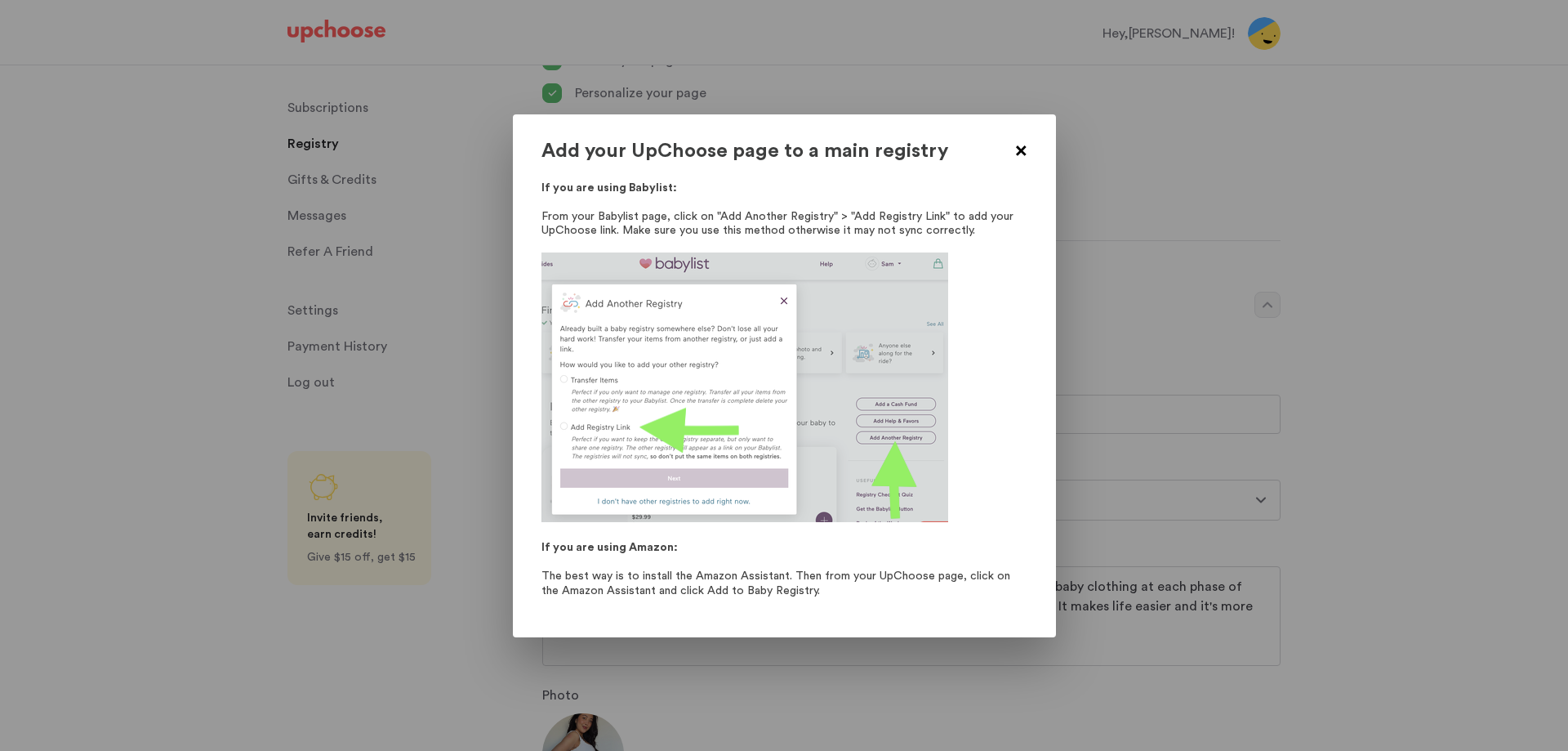 click at bounding box center (1021, 152) 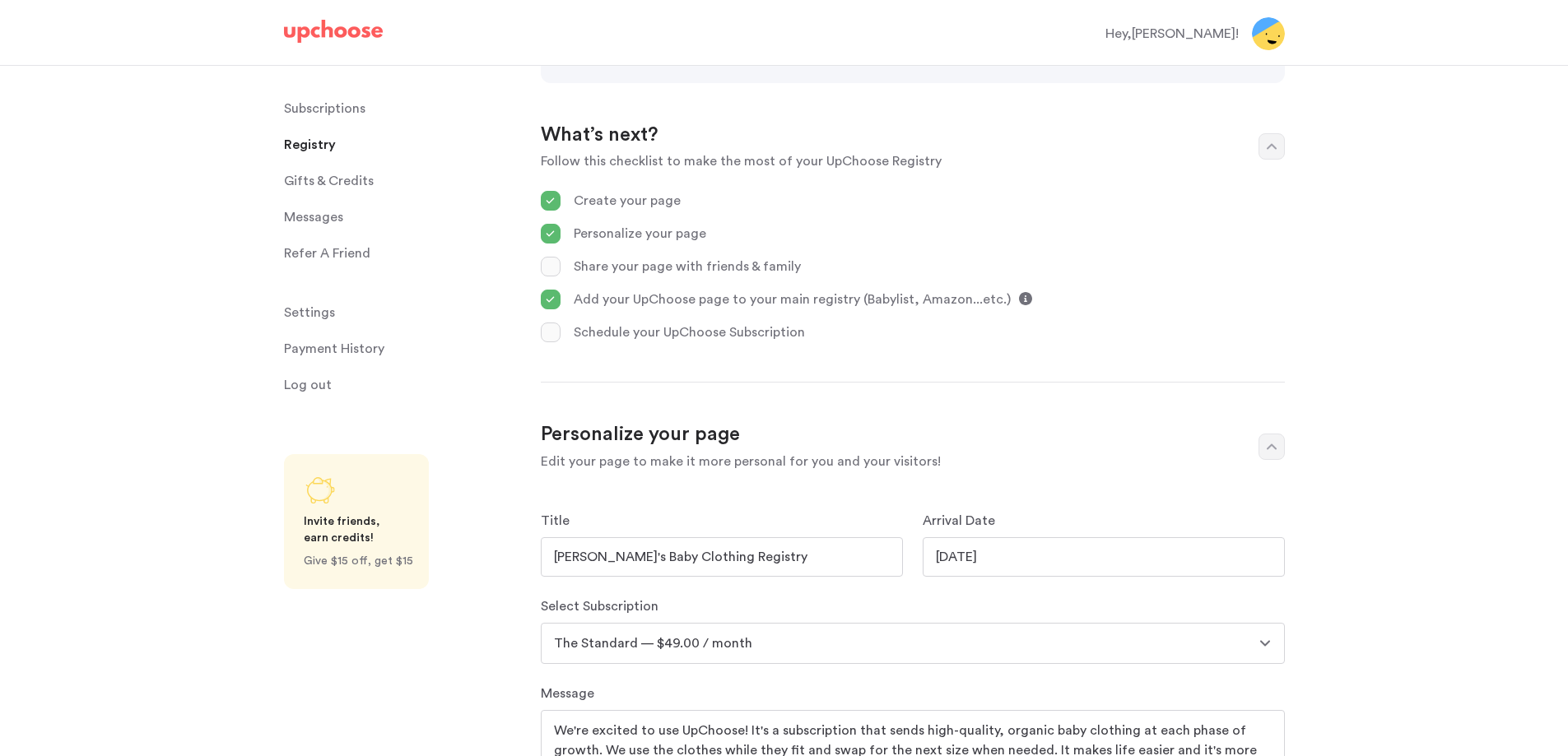 scroll, scrollTop: 287, scrollLeft: 0, axis: vertical 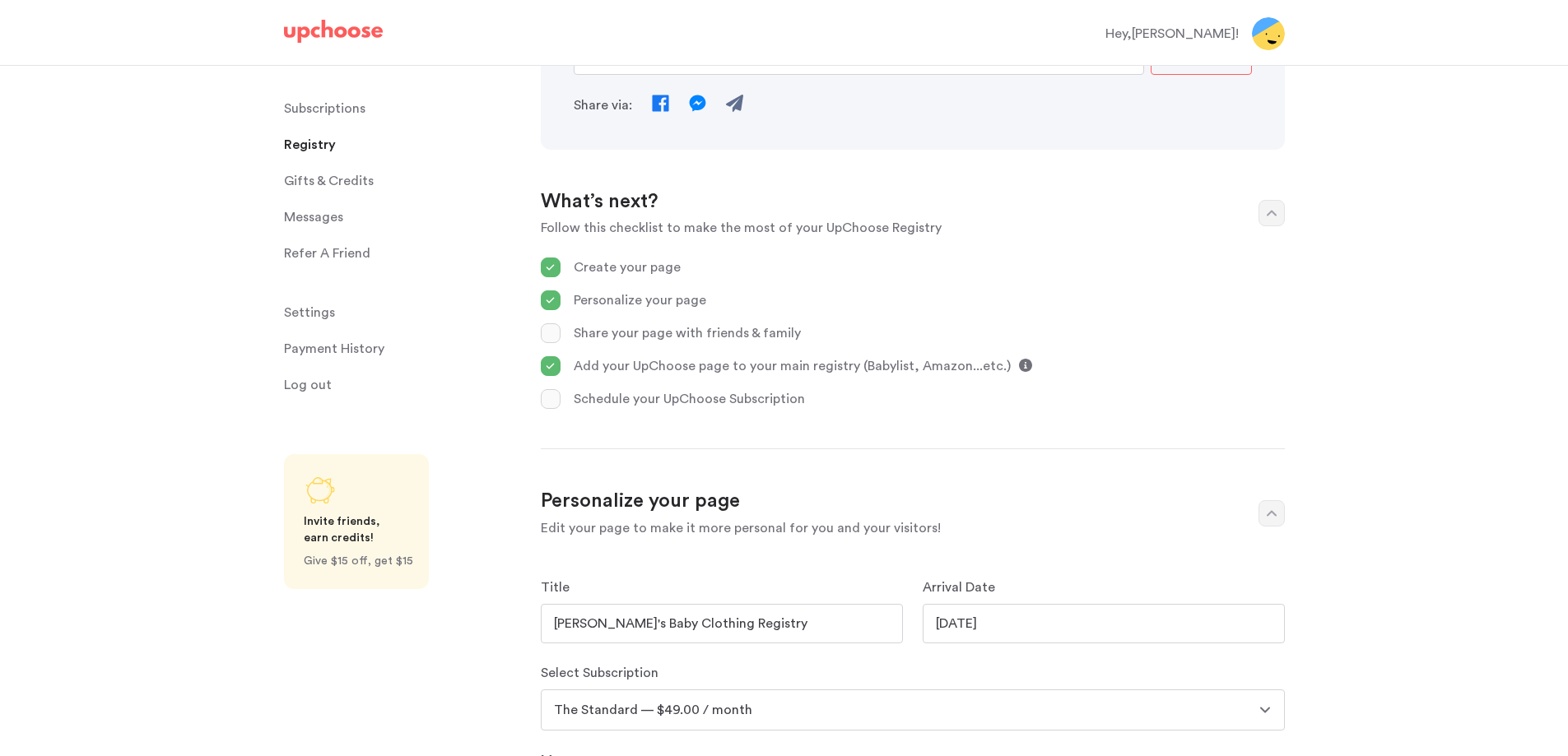 click on "Subscriptions" at bounding box center [324, 109] 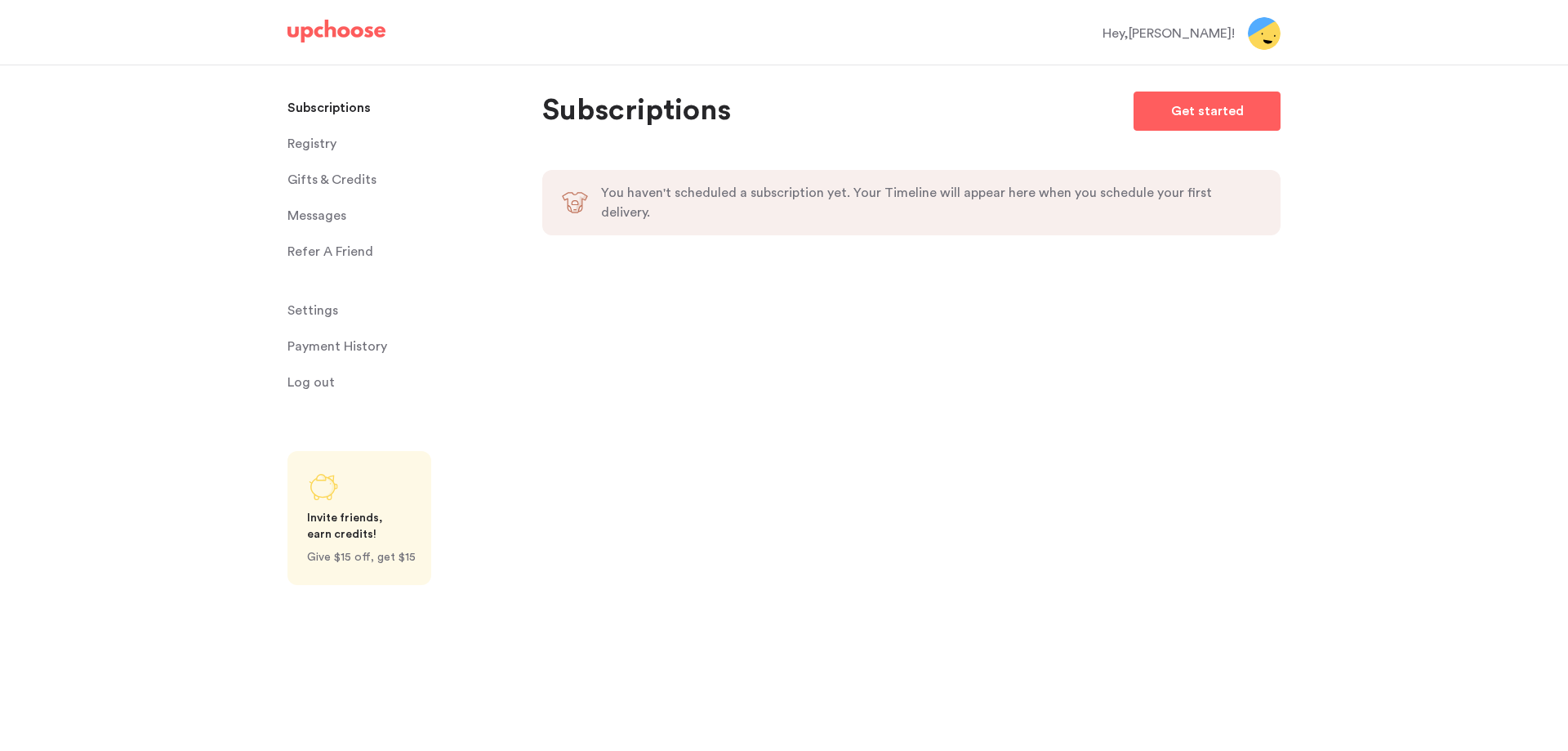 scroll, scrollTop: 0, scrollLeft: 0, axis: both 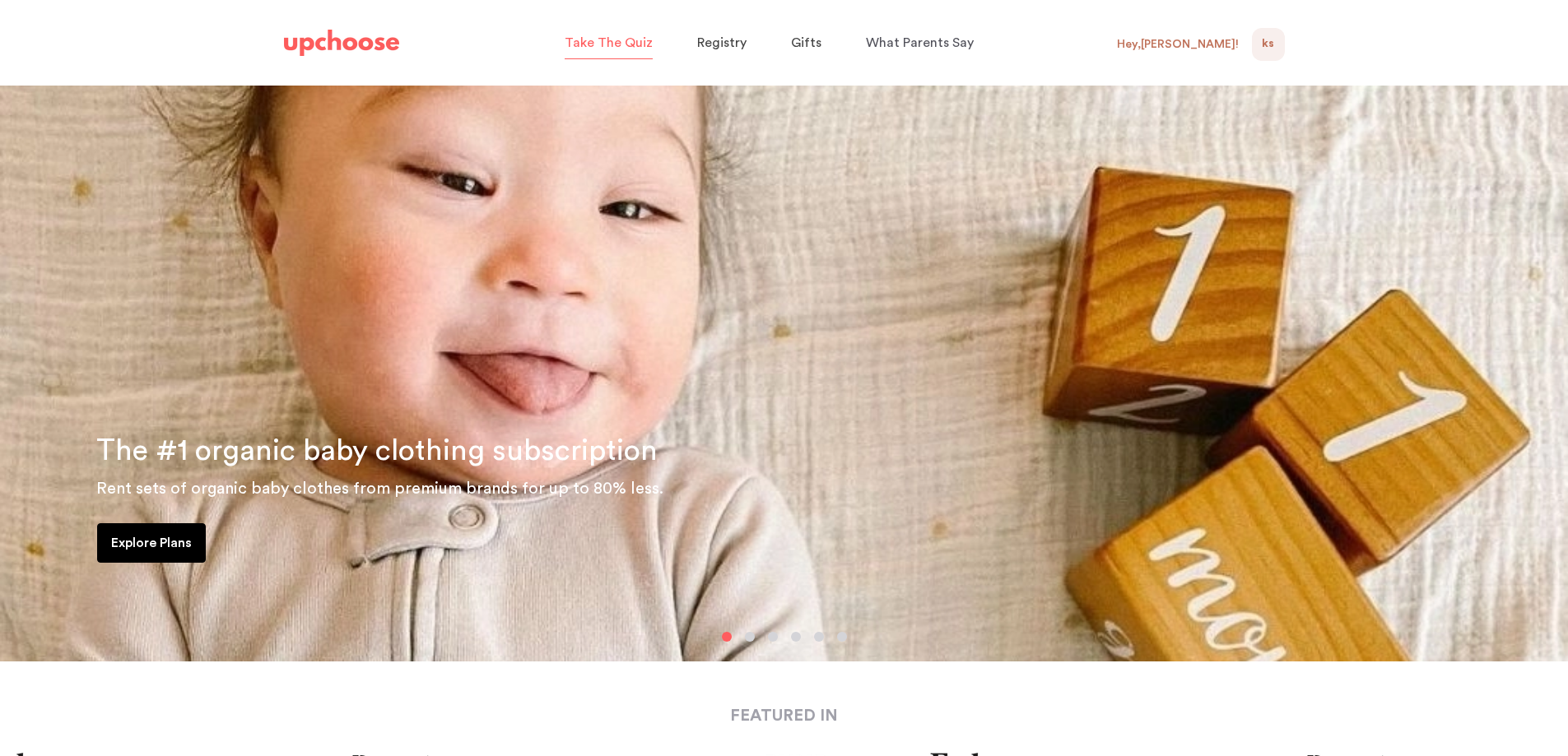 click on "Take The Quiz" at bounding box center [608, 43] 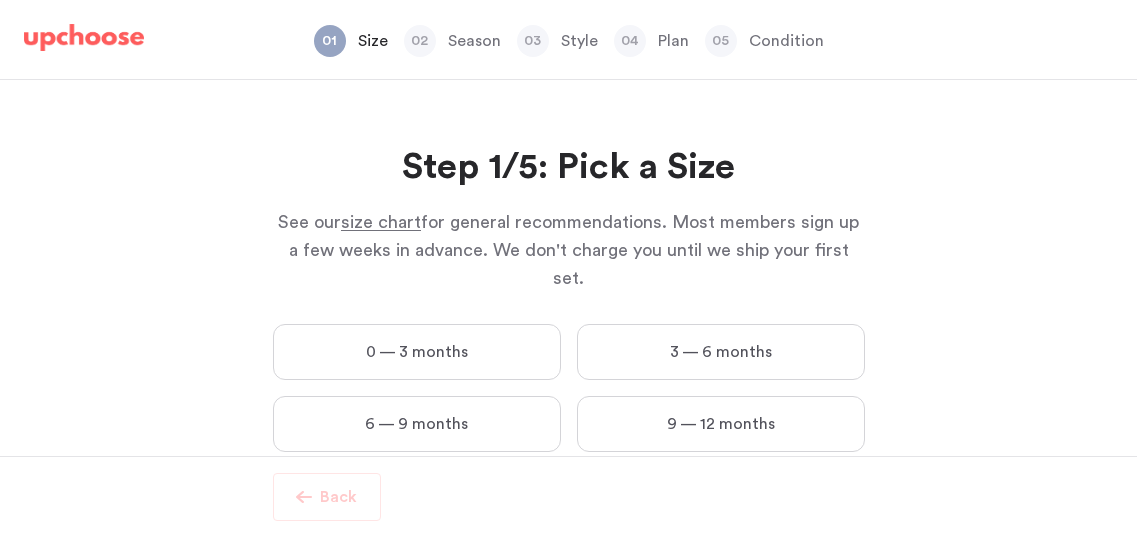 scroll, scrollTop: 0, scrollLeft: 0, axis: both 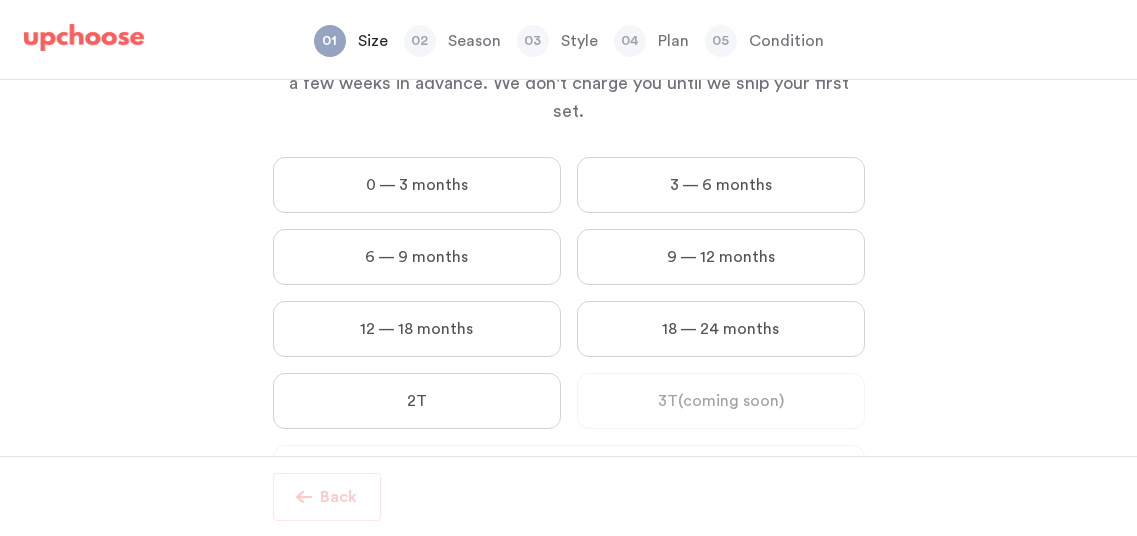 click on "0 — 3 months" at bounding box center (417, 185) 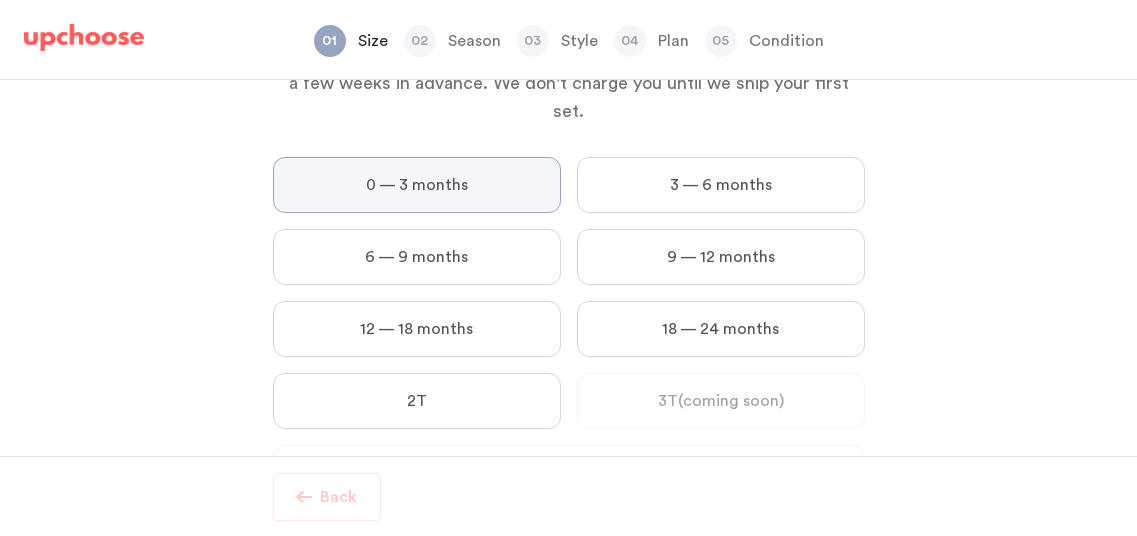 click on "0 — 3 months" at bounding box center (0, 0) 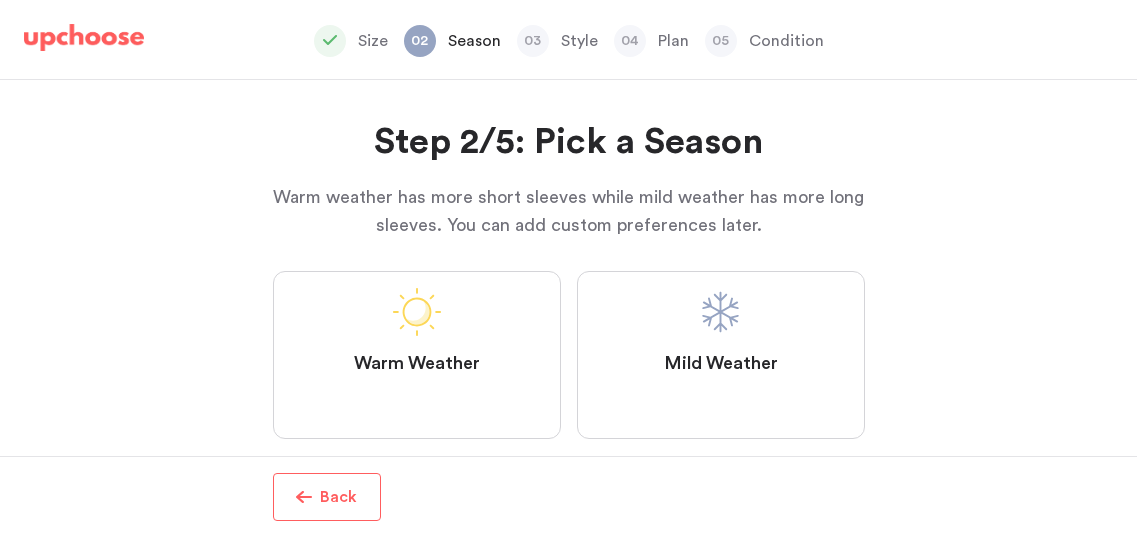 scroll, scrollTop: 0, scrollLeft: 0, axis: both 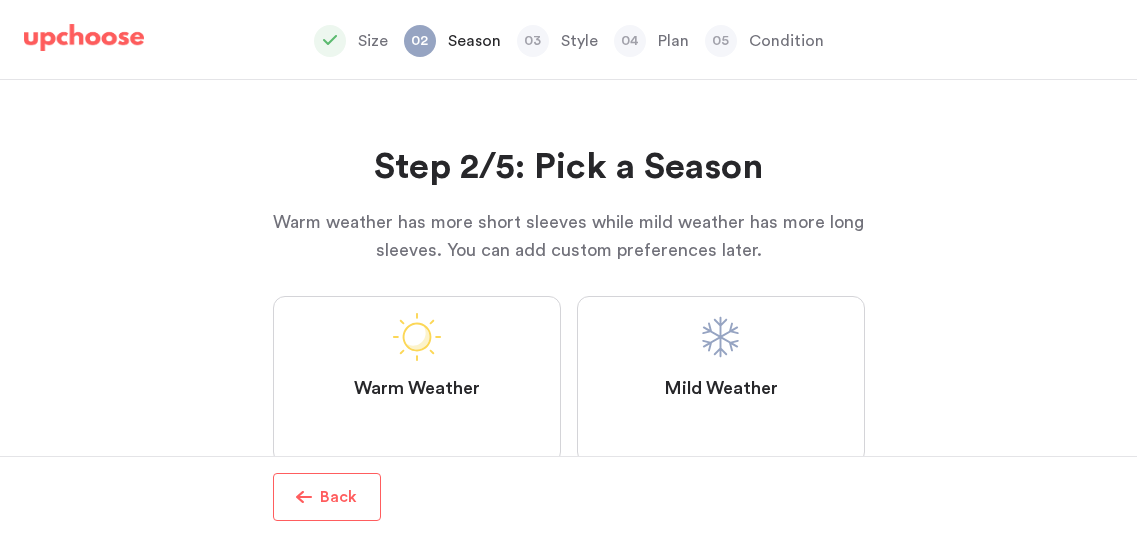 click at bounding box center [84, 38] 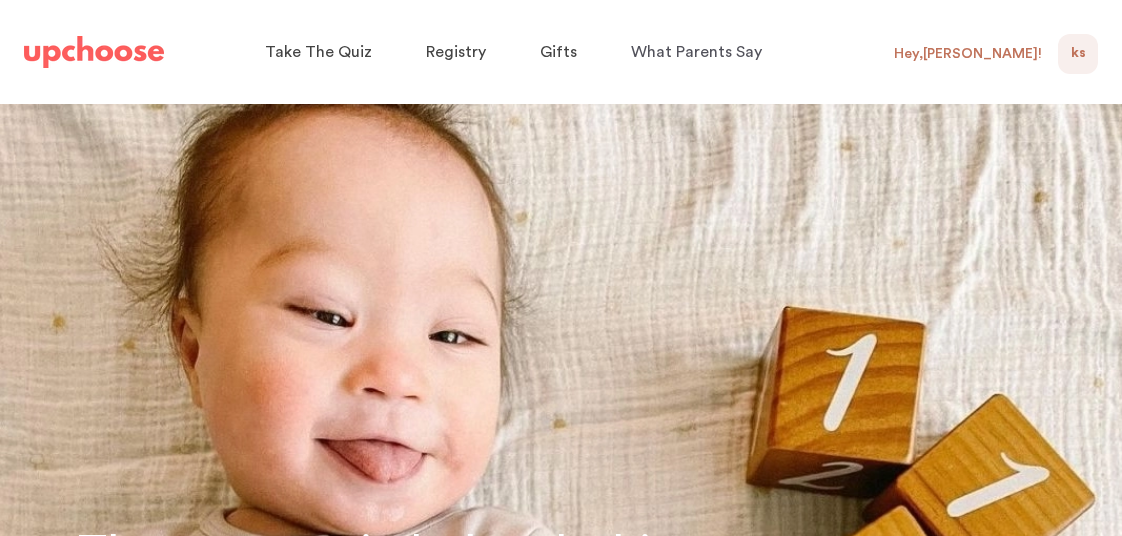 scroll, scrollTop: 0, scrollLeft: 0, axis: both 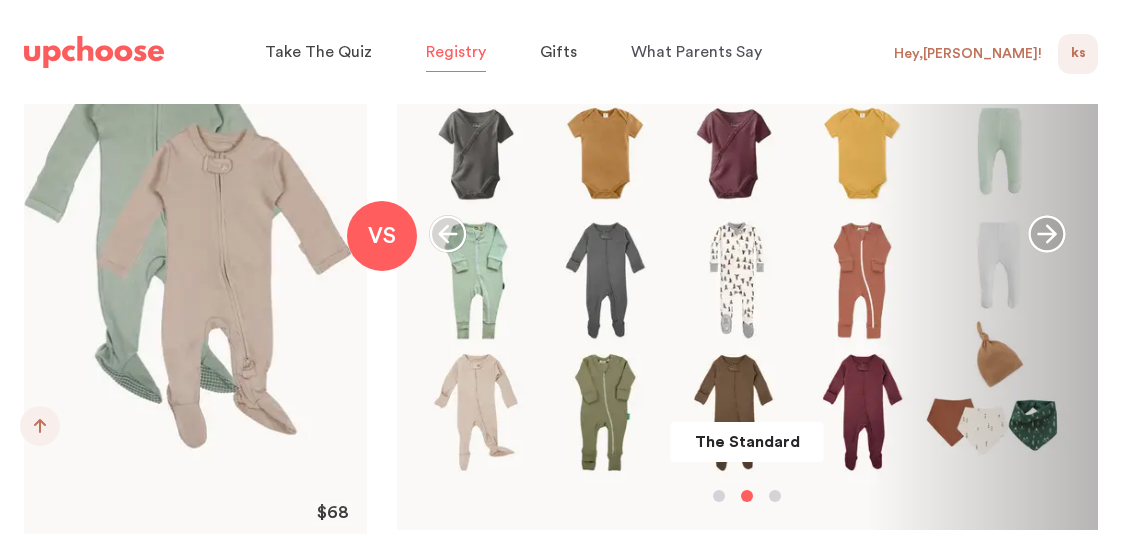 click on "Registry" at bounding box center [456, 52] 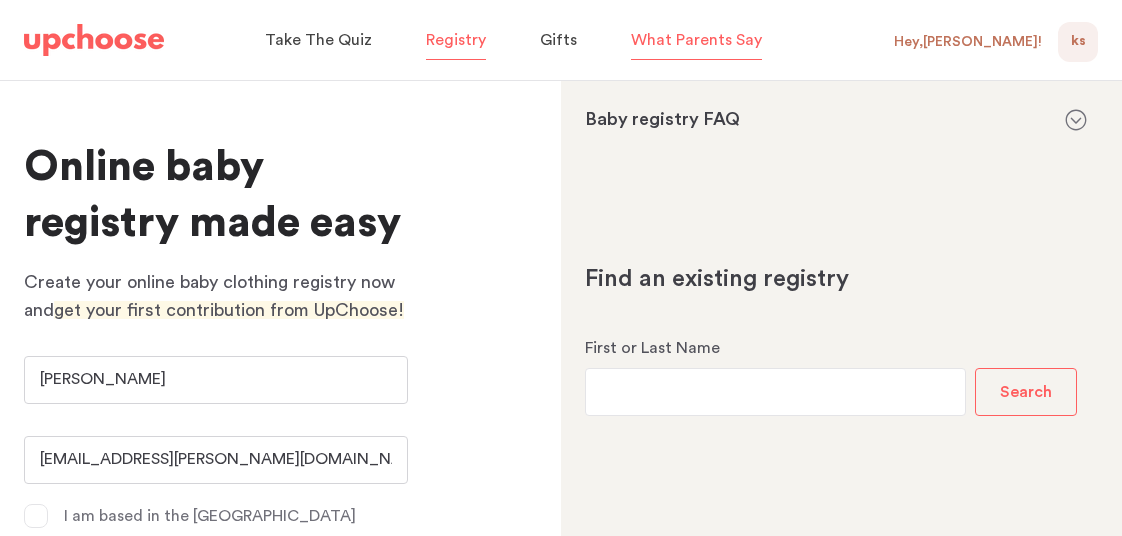 scroll, scrollTop: 0, scrollLeft: 0, axis: both 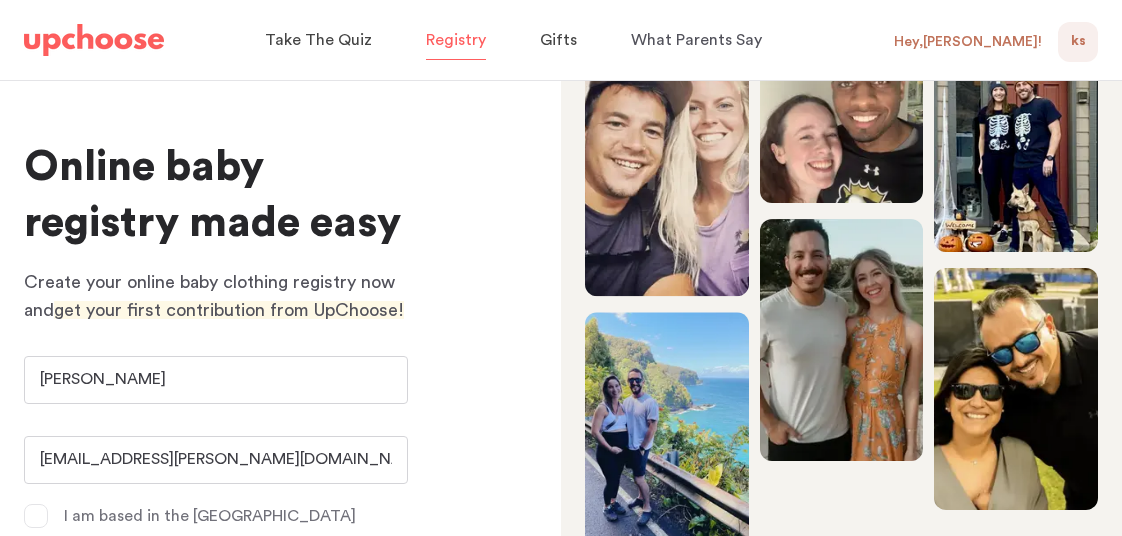 click on "Hey,  Kaitlyn !" at bounding box center [968, 42] 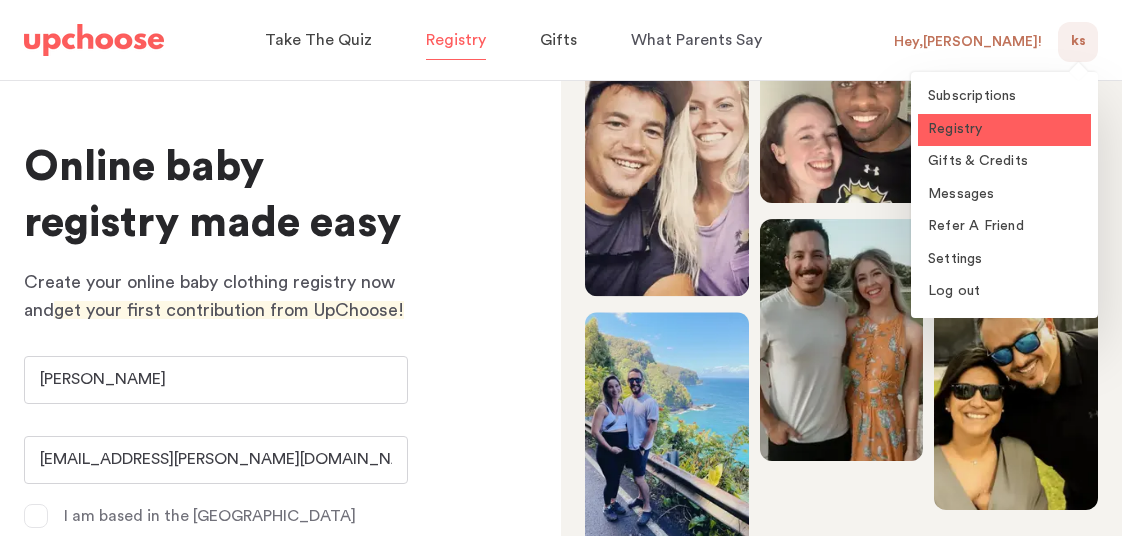 click on "Registry" at bounding box center [955, 129] 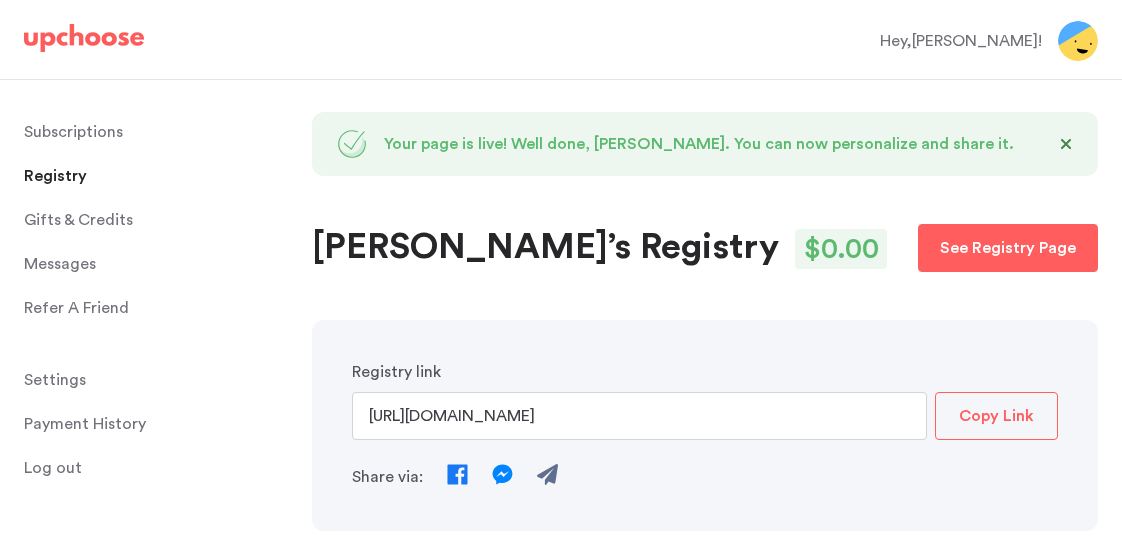 scroll, scrollTop: 0, scrollLeft: 0, axis: both 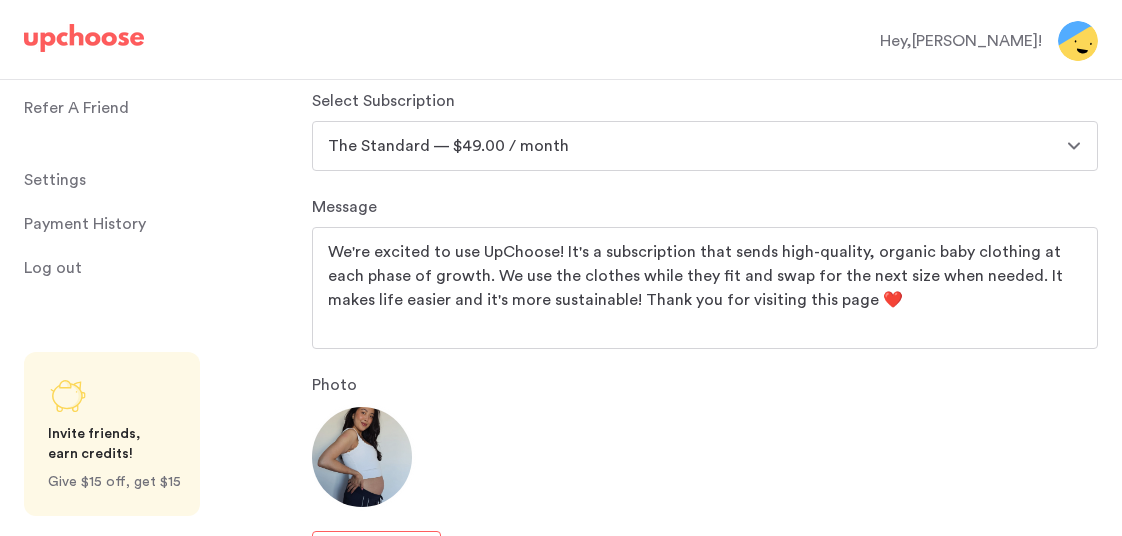 click on "The Full Set — $139.00 / month The Full Set — $89.00 / month The Standard — $99.00 / month The Standard — $49.00 / month The Mini — $59.00 / month The Mini — $29.00 / month" at bounding box center [705, 146] 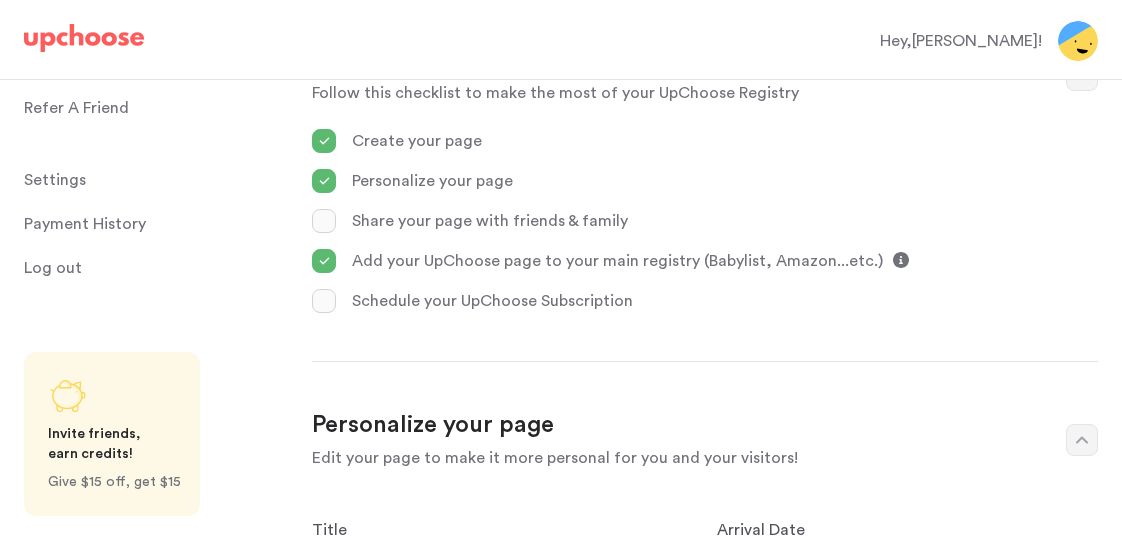 scroll, scrollTop: 499, scrollLeft: 0, axis: vertical 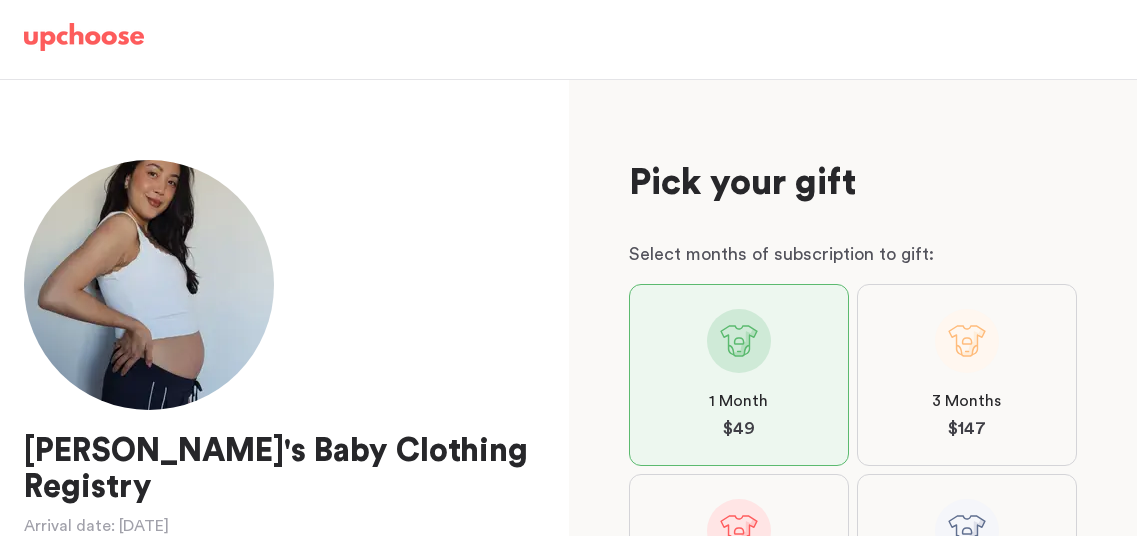click at bounding box center (84, 37) 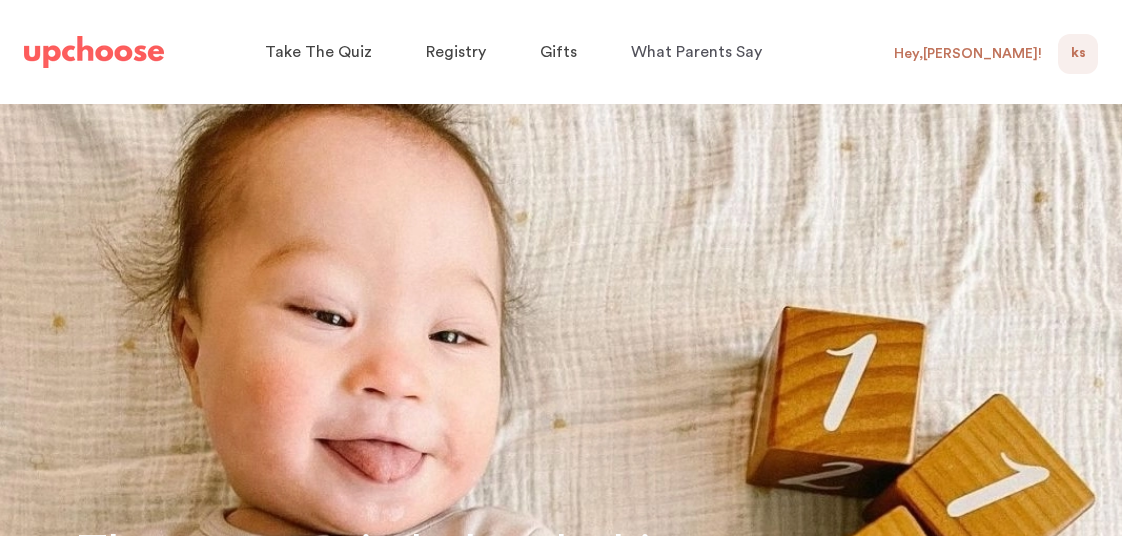 scroll, scrollTop: 0, scrollLeft: 0, axis: both 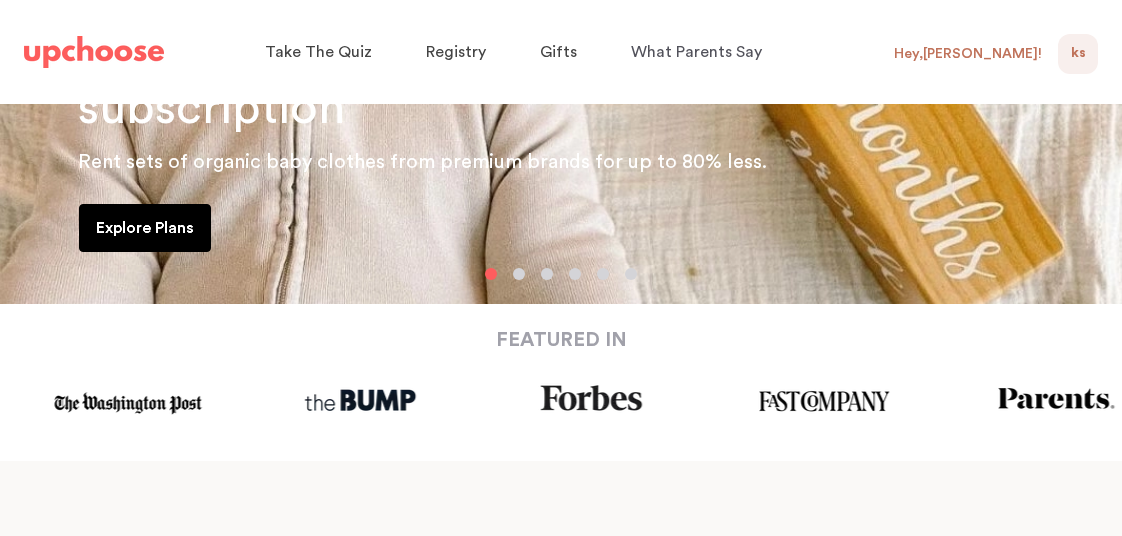 click on "Explore Plans" at bounding box center [145, 228] 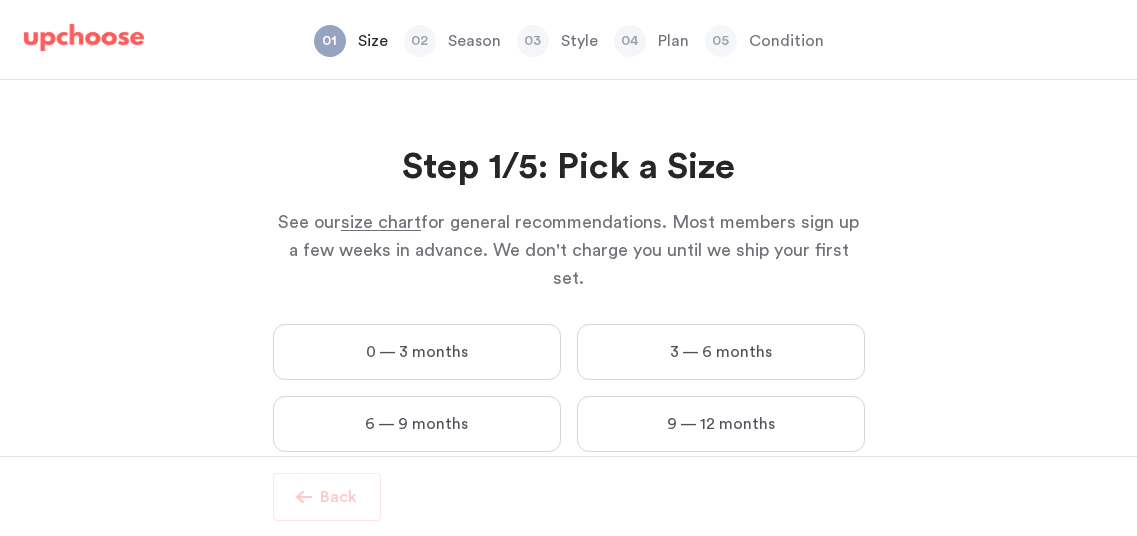 scroll, scrollTop: 0, scrollLeft: 0, axis: both 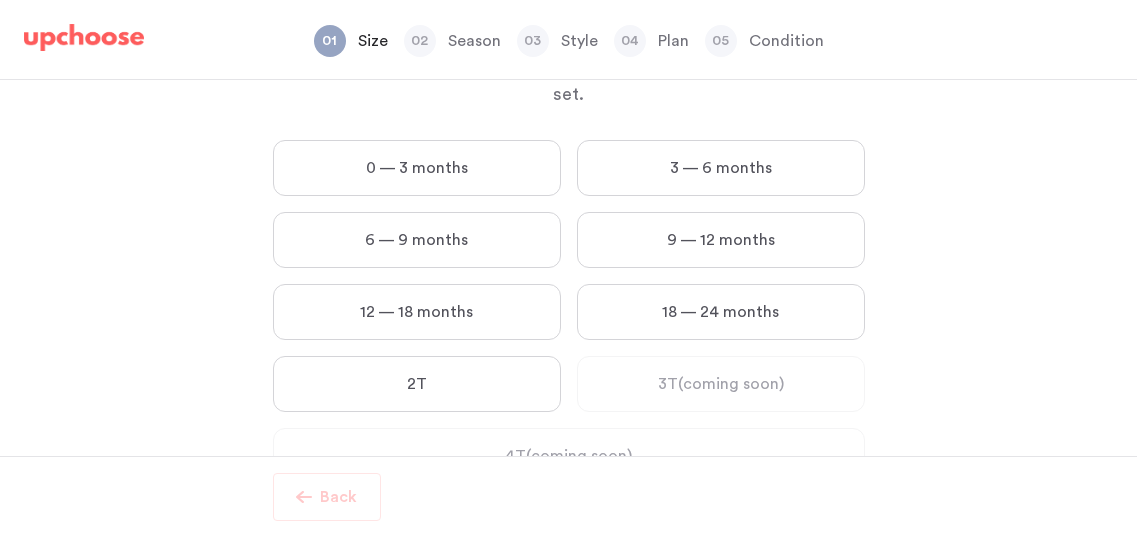 click on "0 — 3 months" at bounding box center [417, 168] 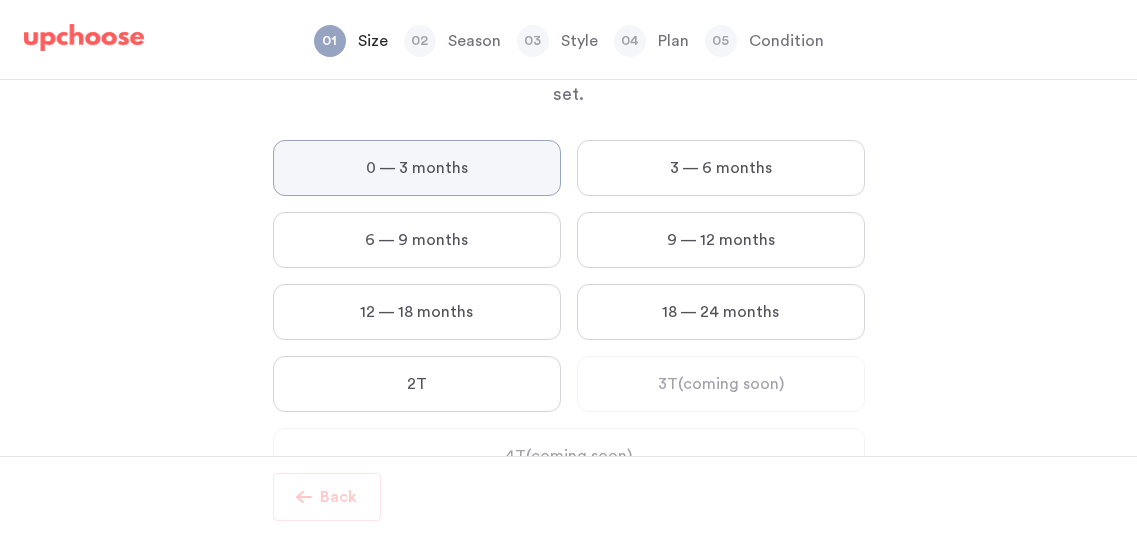 click on "0 — 3 months" at bounding box center (0, 0) 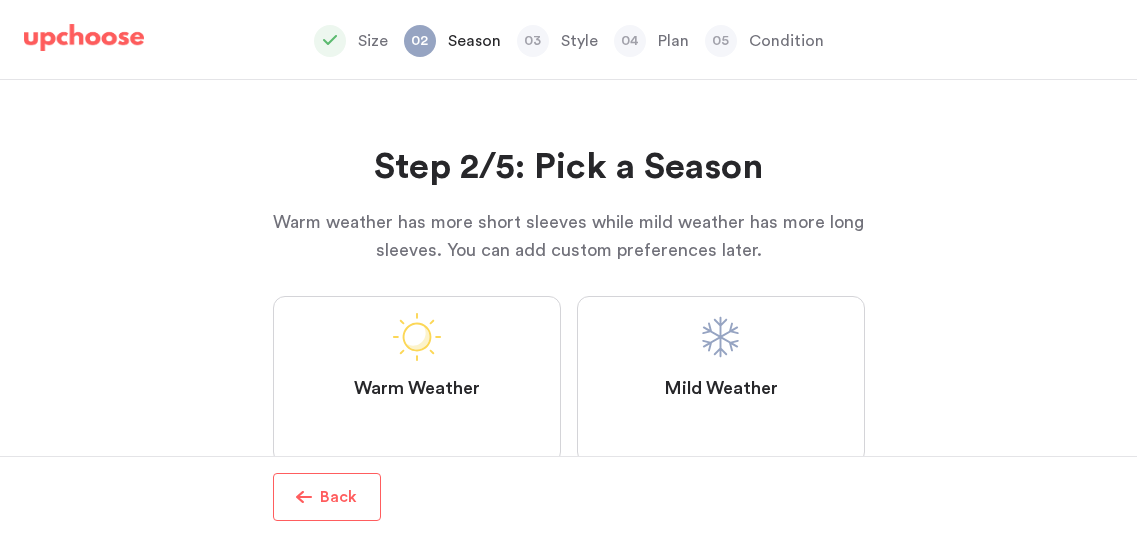 scroll, scrollTop: 54, scrollLeft: 0, axis: vertical 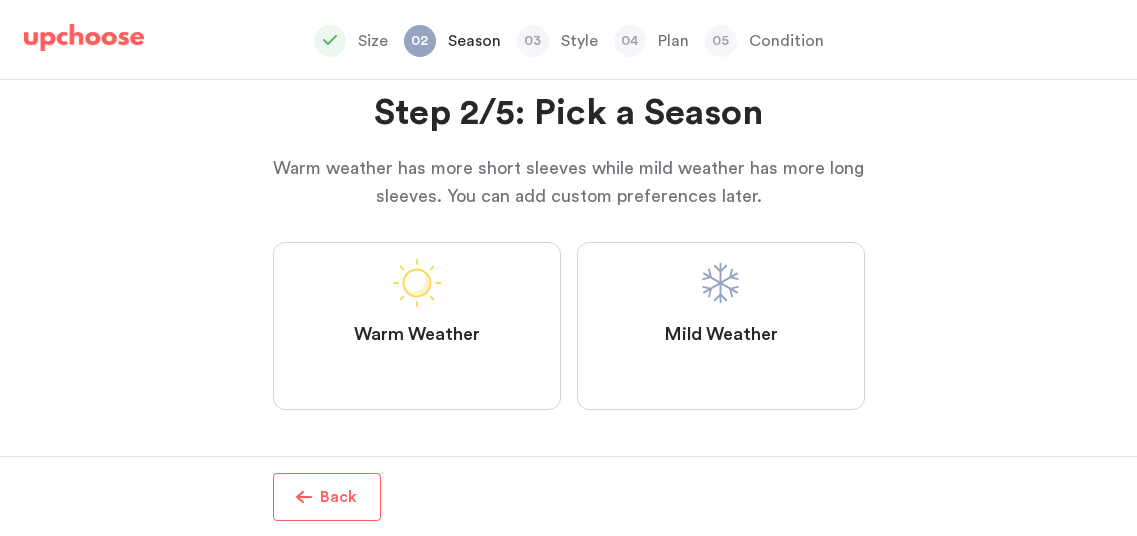 click on "Mild Weather" at bounding box center [721, 326] 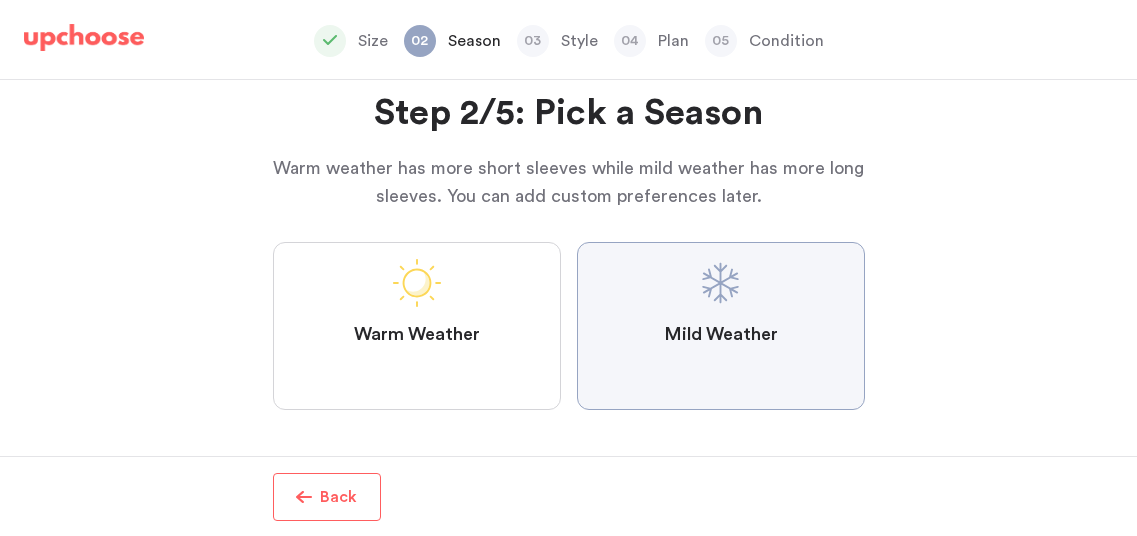 click on "Mild Weather" at bounding box center (0, 0) 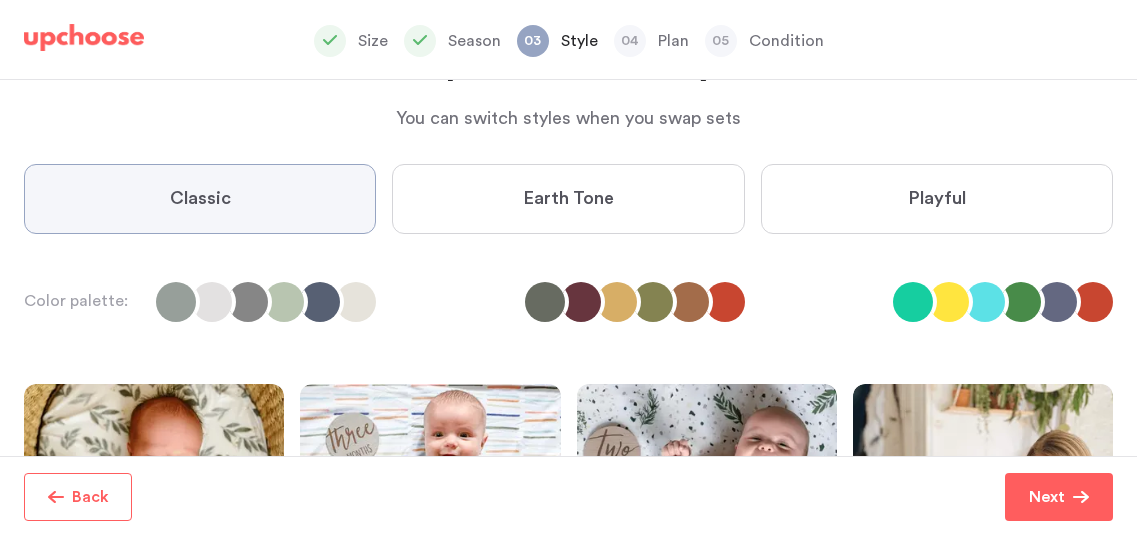 scroll, scrollTop: 100, scrollLeft: 0, axis: vertical 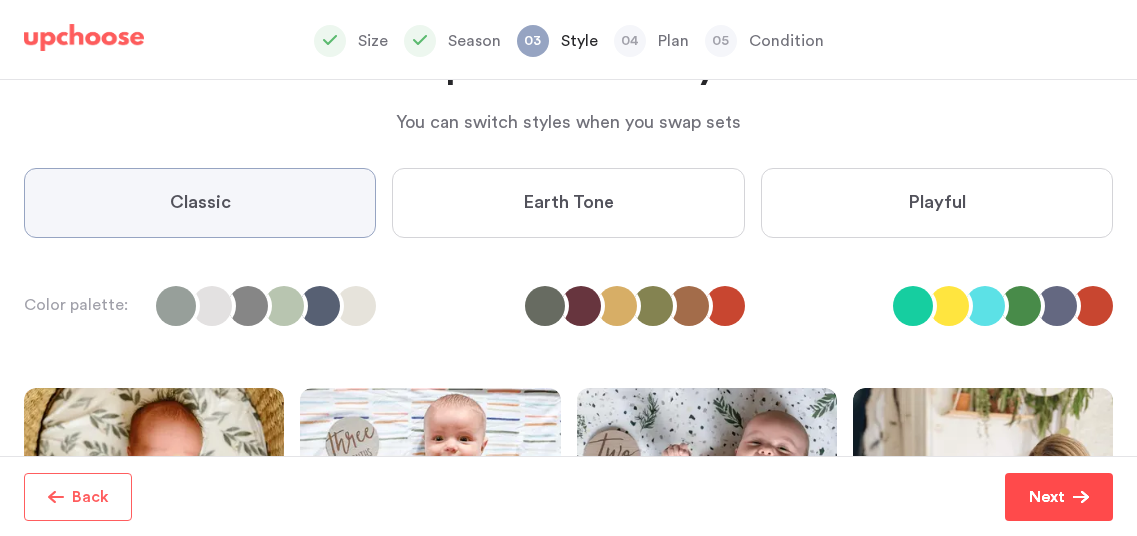 click on "Next" at bounding box center [1059, 497] 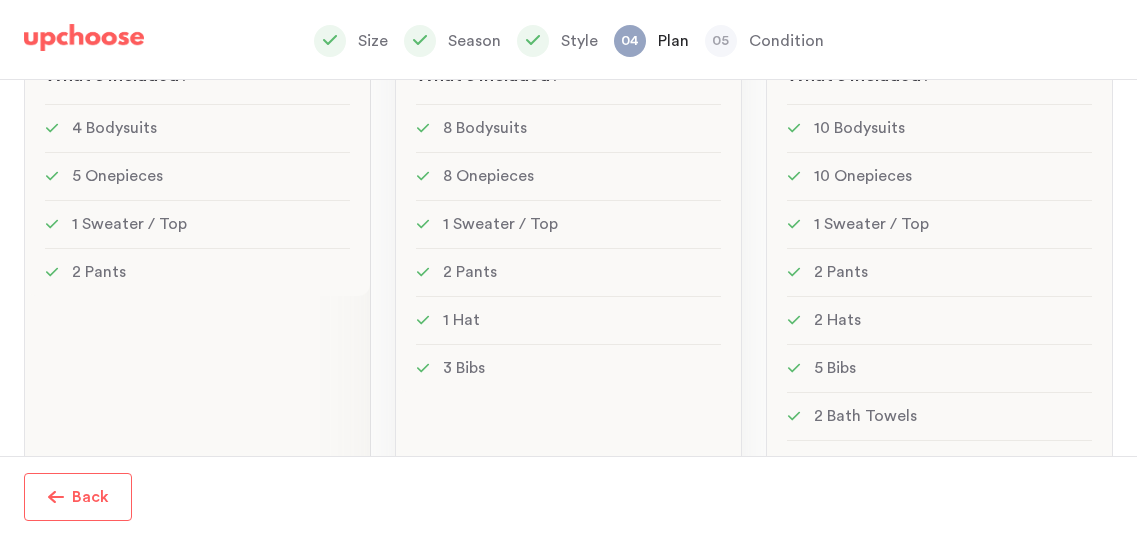 scroll, scrollTop: 433, scrollLeft: 0, axis: vertical 